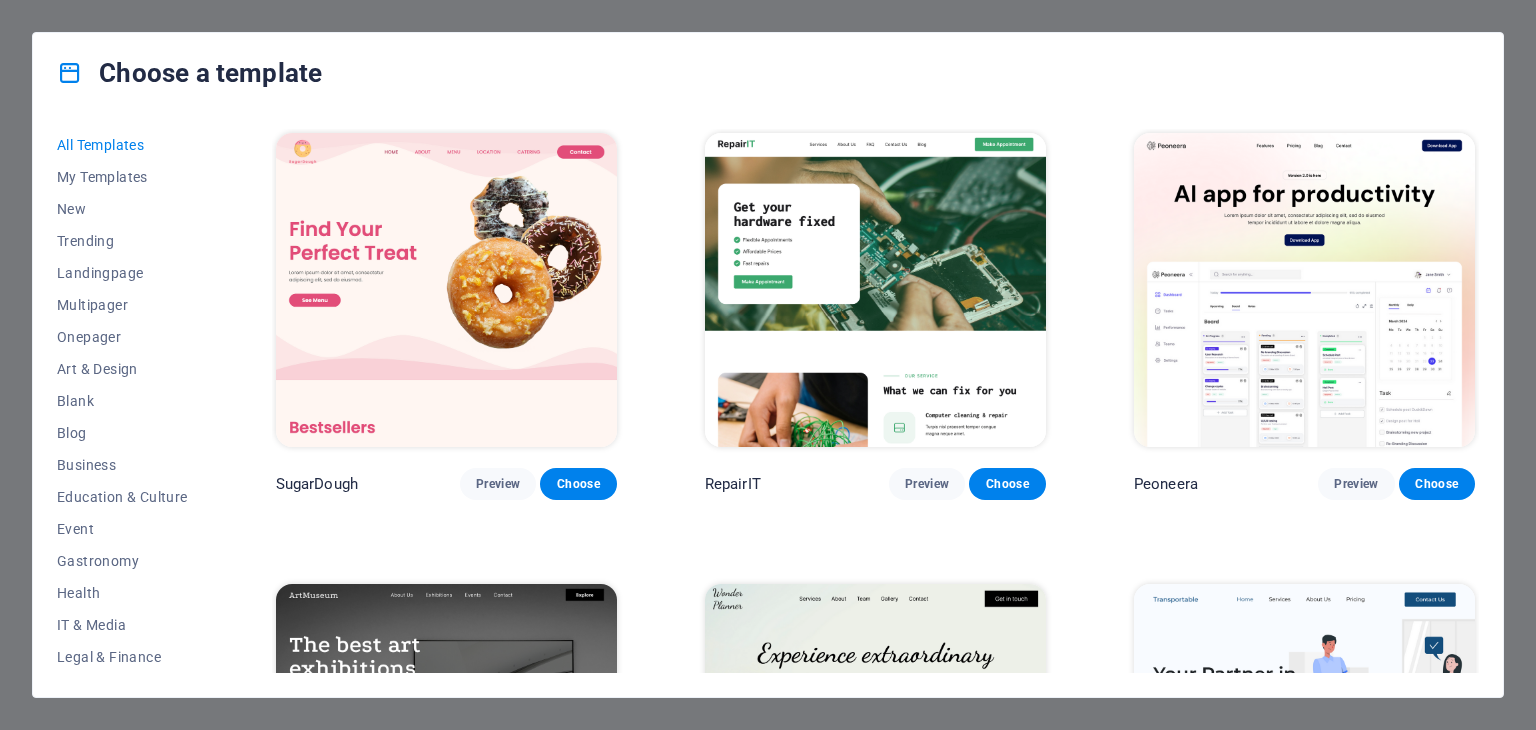 scroll, scrollTop: 0, scrollLeft: 0, axis: both 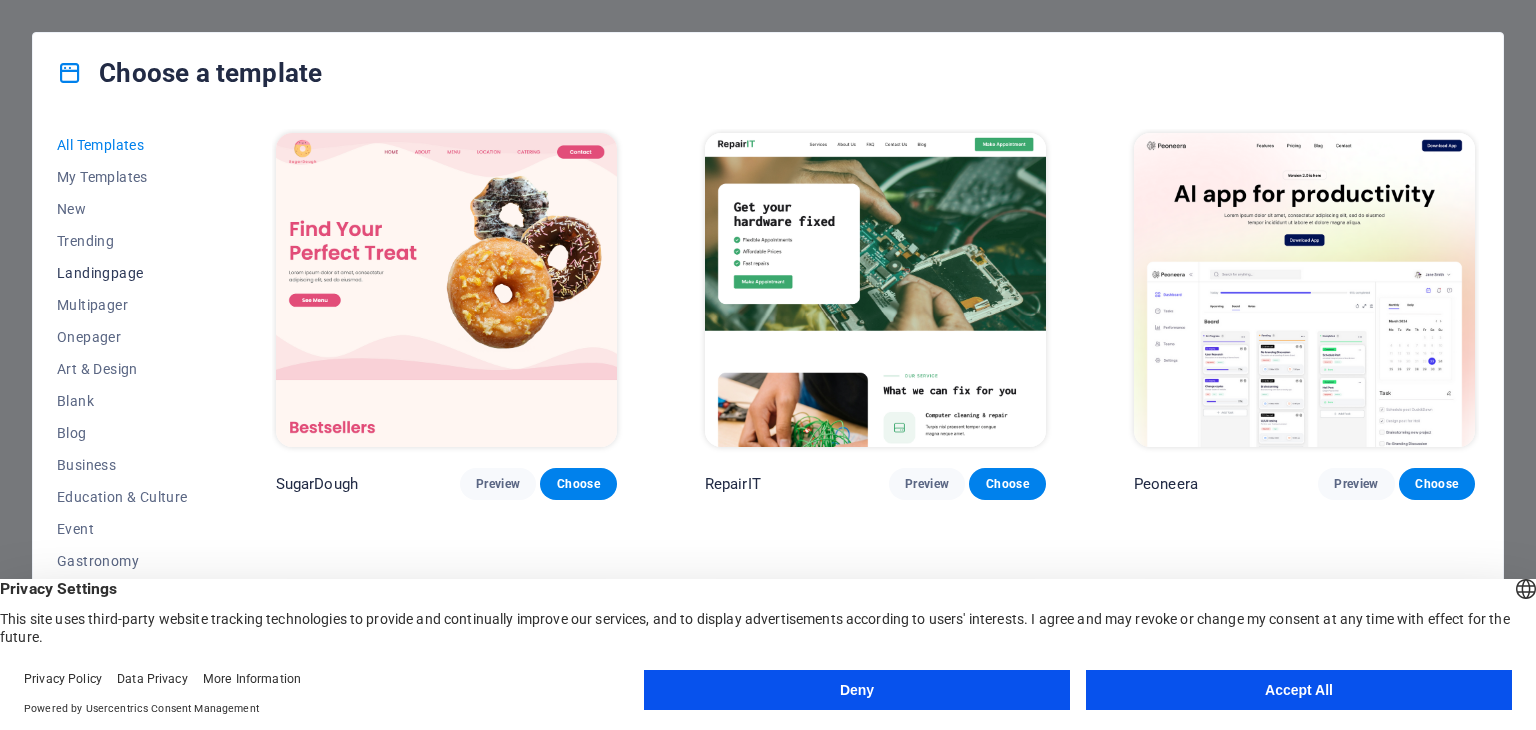 click on "Landingpage" at bounding box center (122, 273) 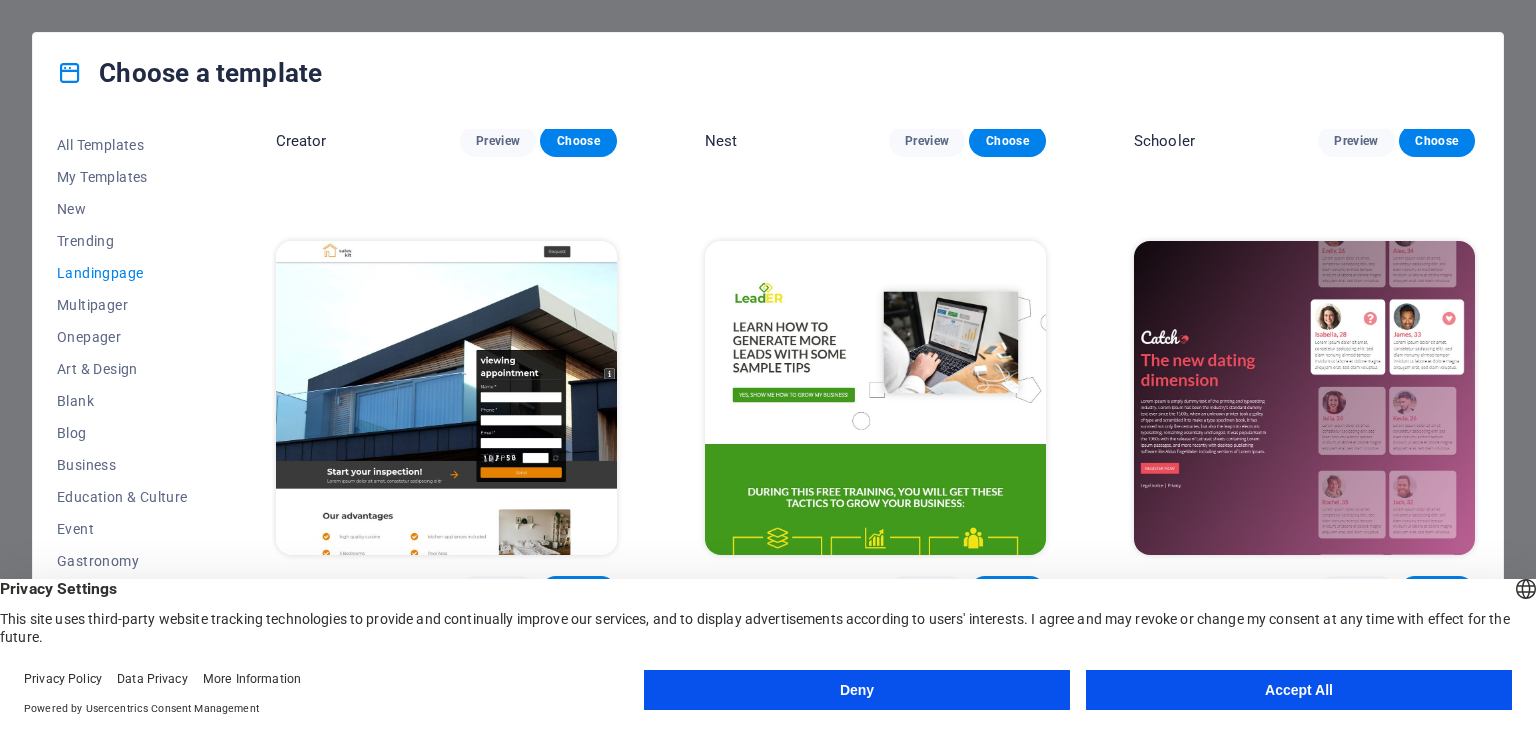 scroll, scrollTop: 2800, scrollLeft: 0, axis: vertical 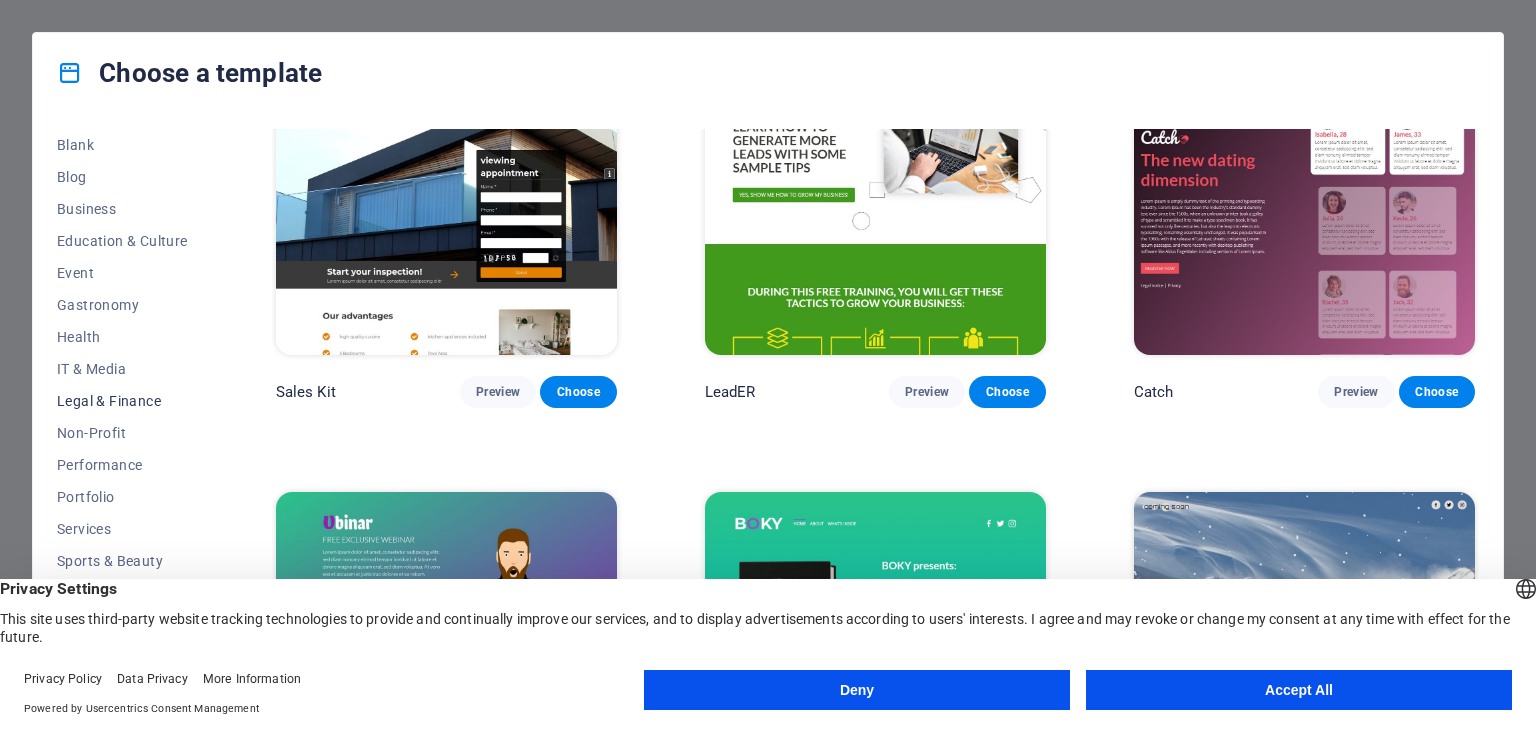 click on "Legal & Finance" at bounding box center [122, 401] 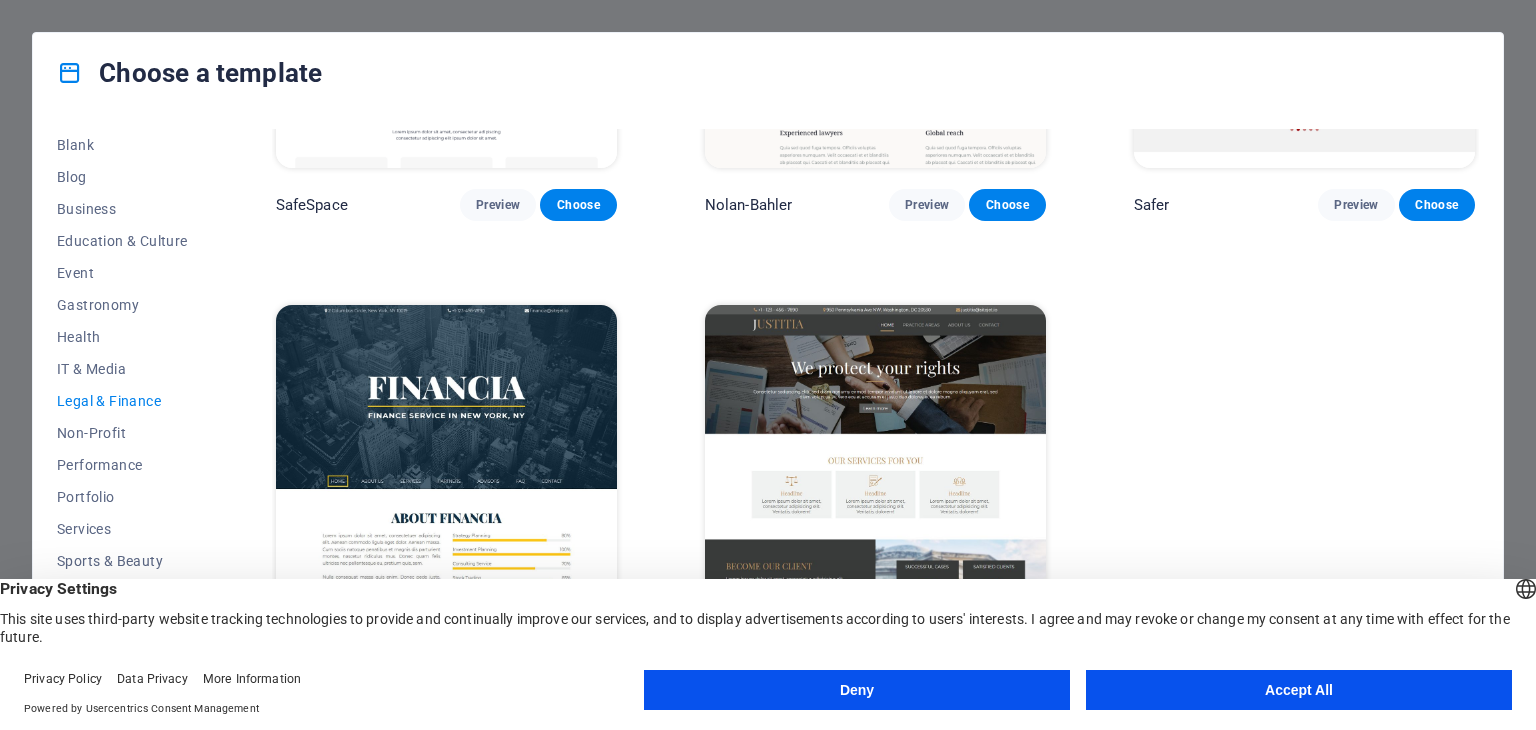 scroll, scrollTop: 0, scrollLeft: 0, axis: both 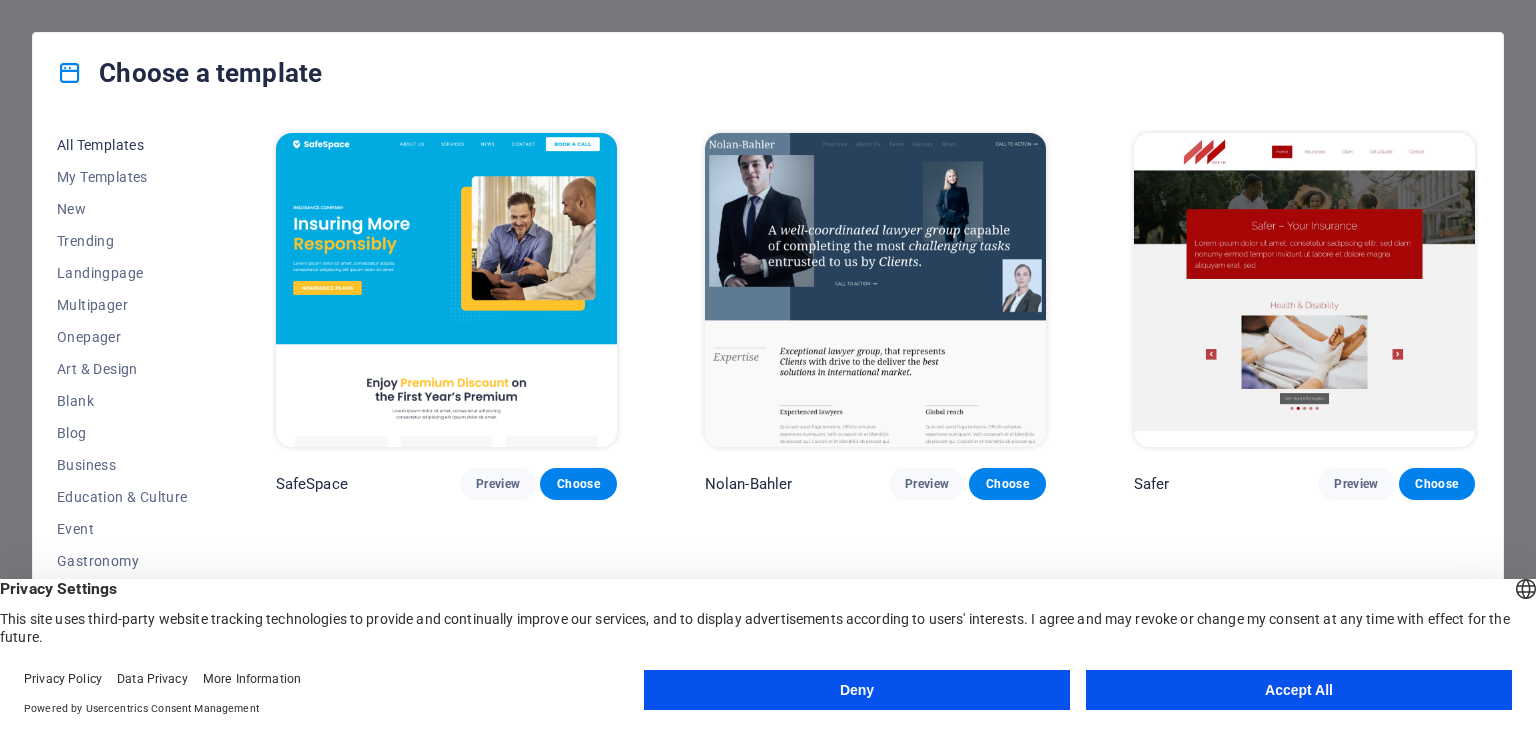 click on "All Templates" at bounding box center [122, 145] 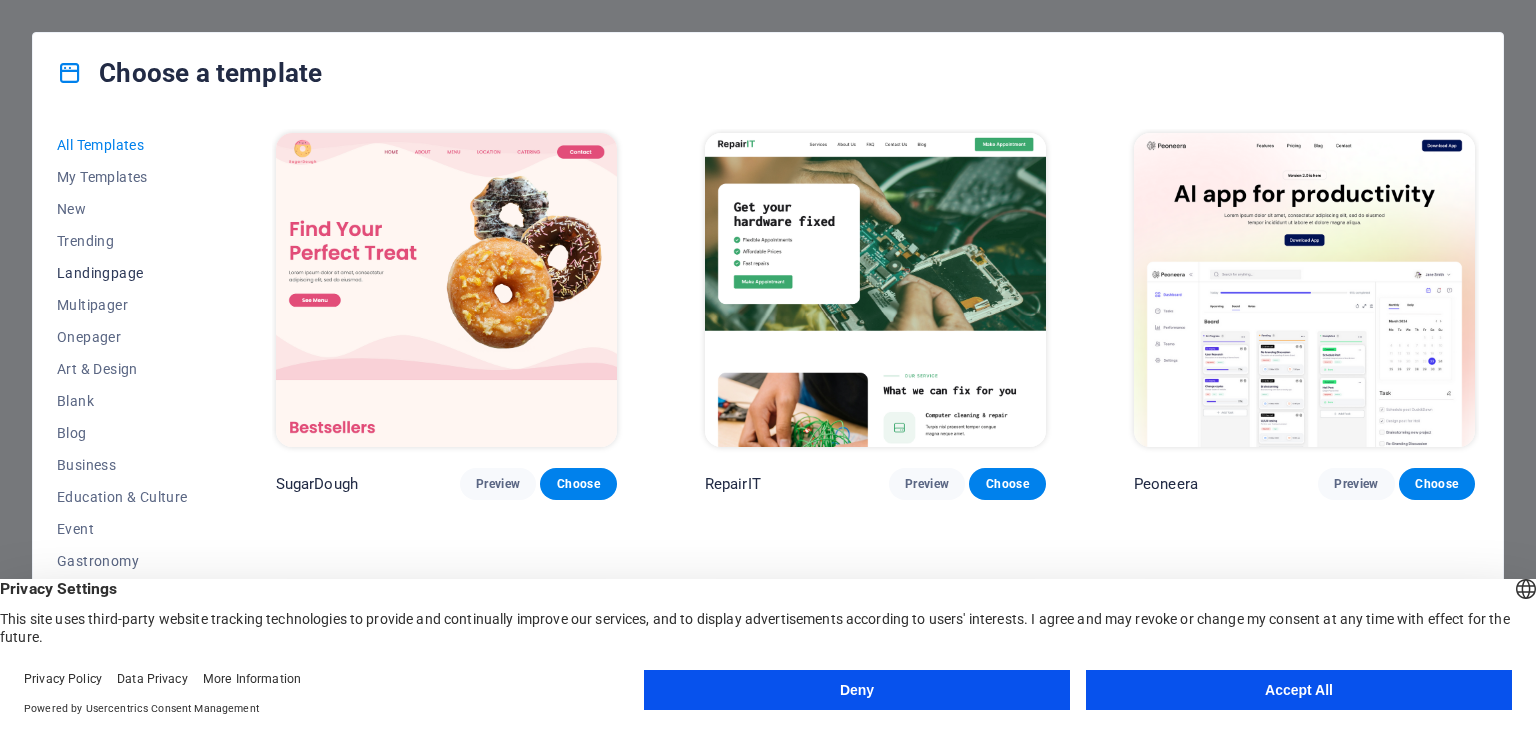 click on "Landingpage" at bounding box center [122, 273] 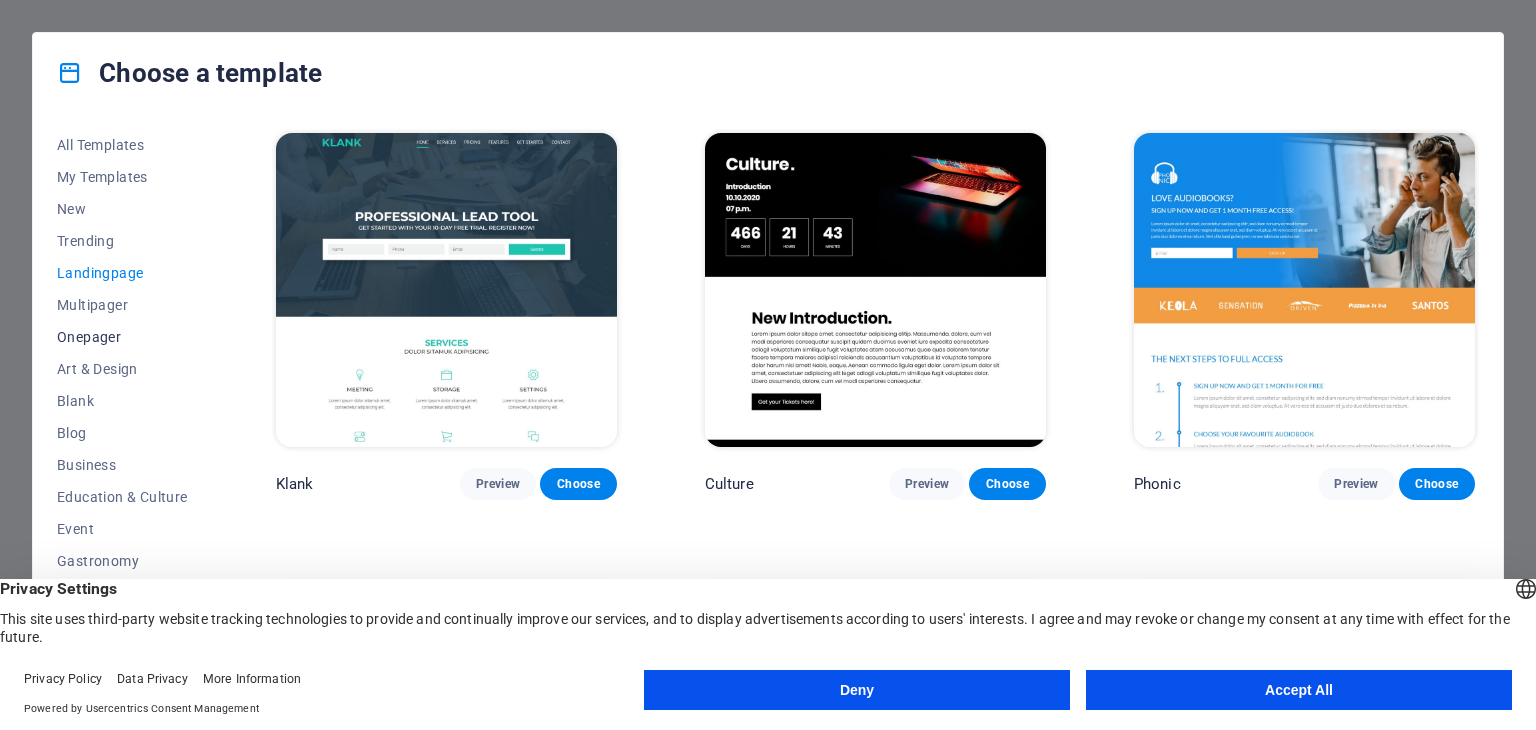 click on "Onepager" at bounding box center [122, 337] 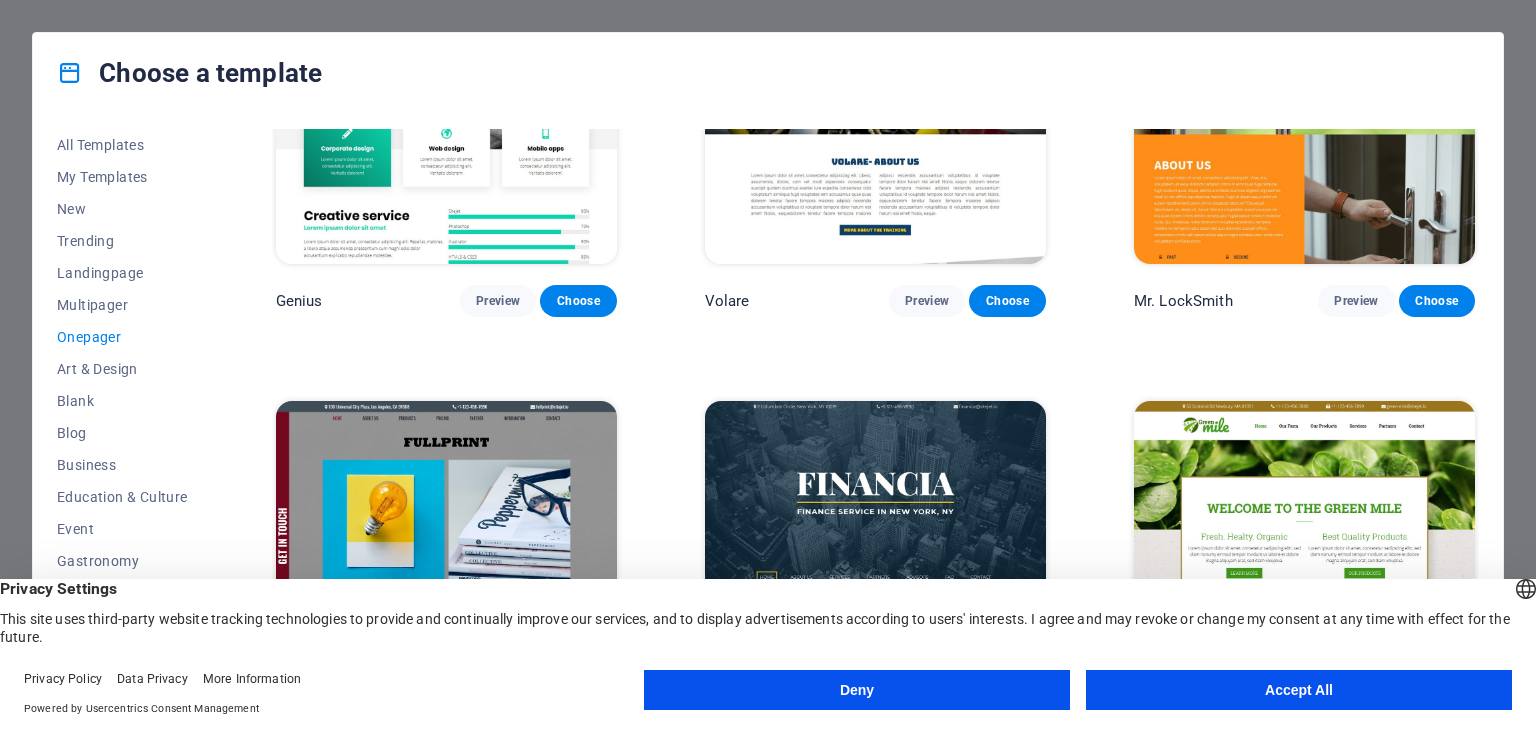 scroll, scrollTop: 4700, scrollLeft: 0, axis: vertical 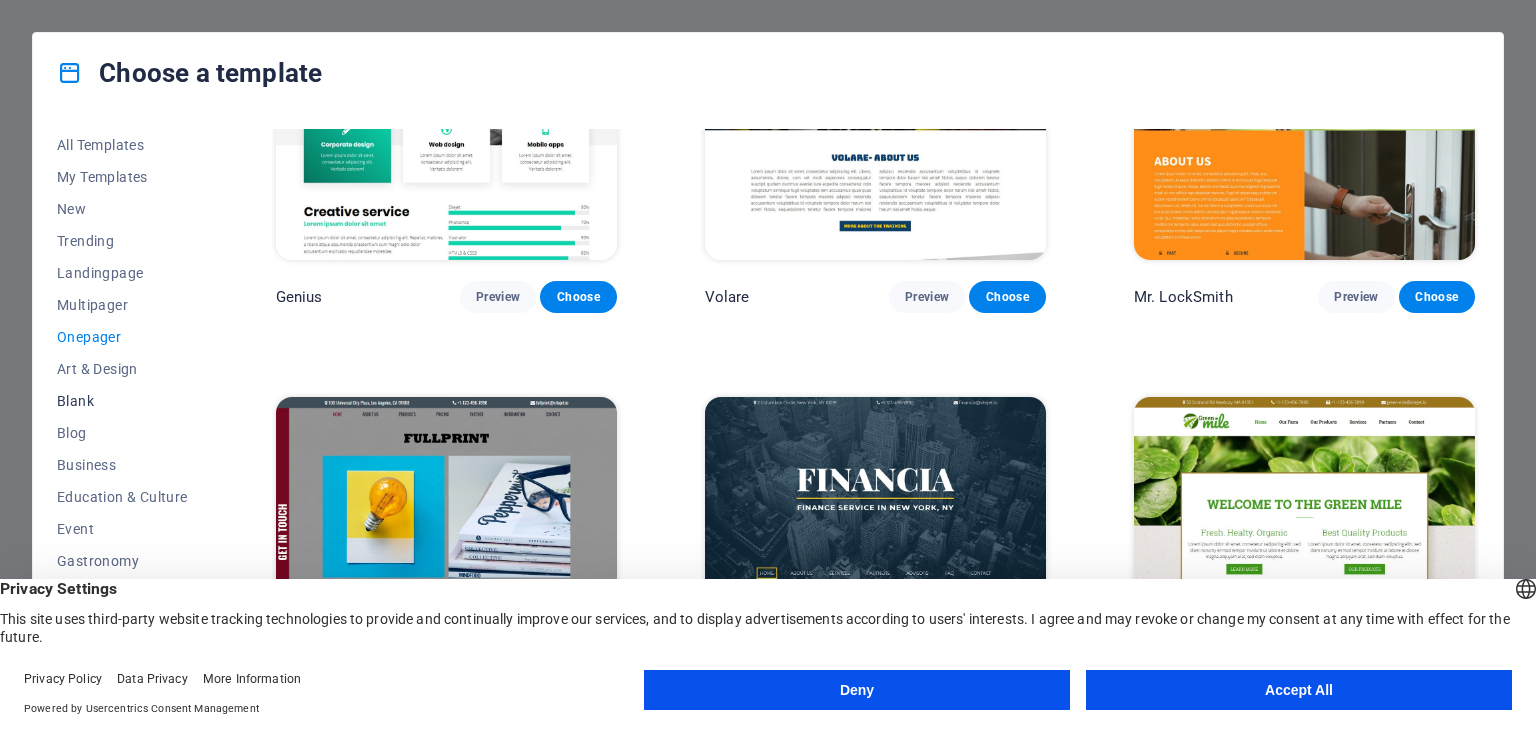 click on "Blank" at bounding box center [122, 401] 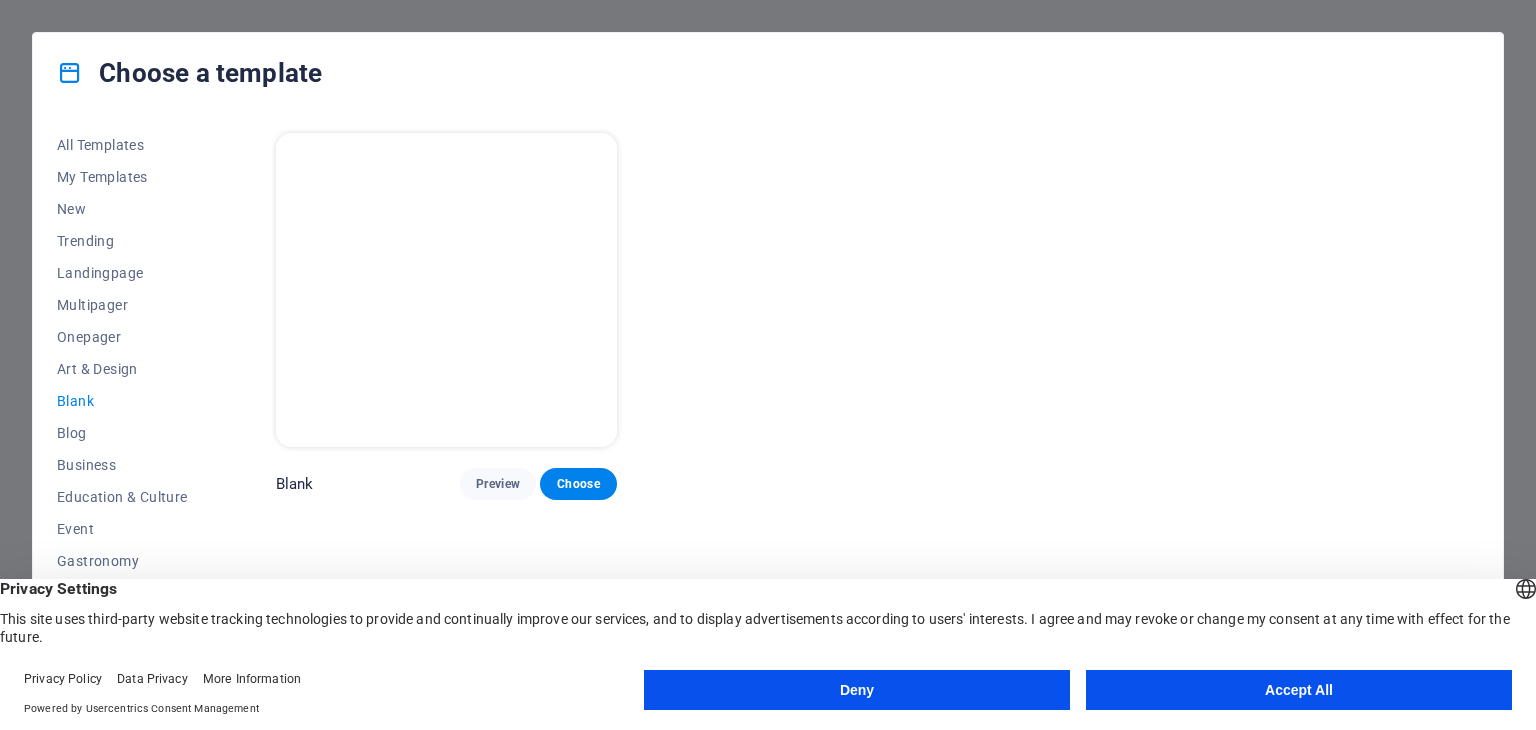 scroll, scrollTop: 0, scrollLeft: 0, axis: both 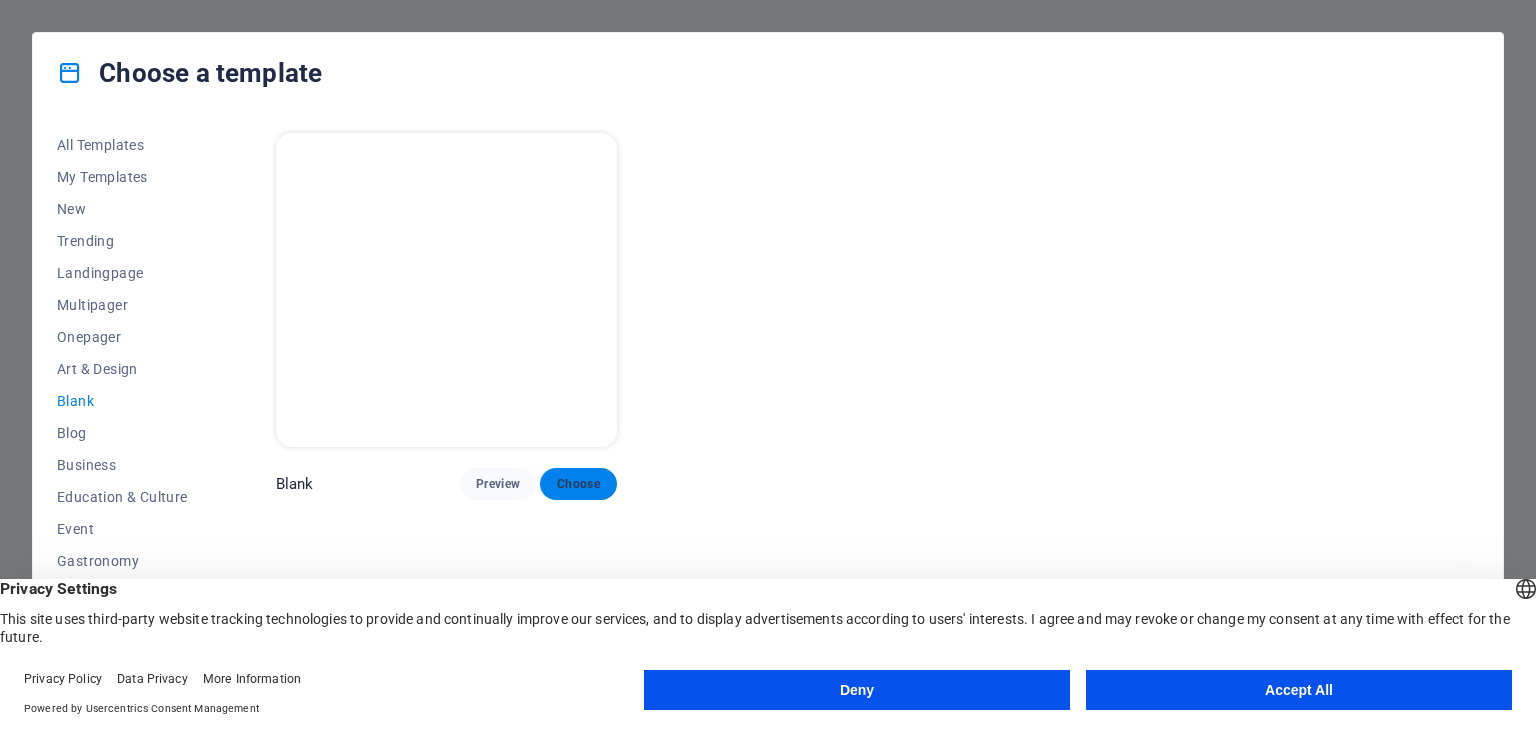 click on "Choose" at bounding box center (578, 484) 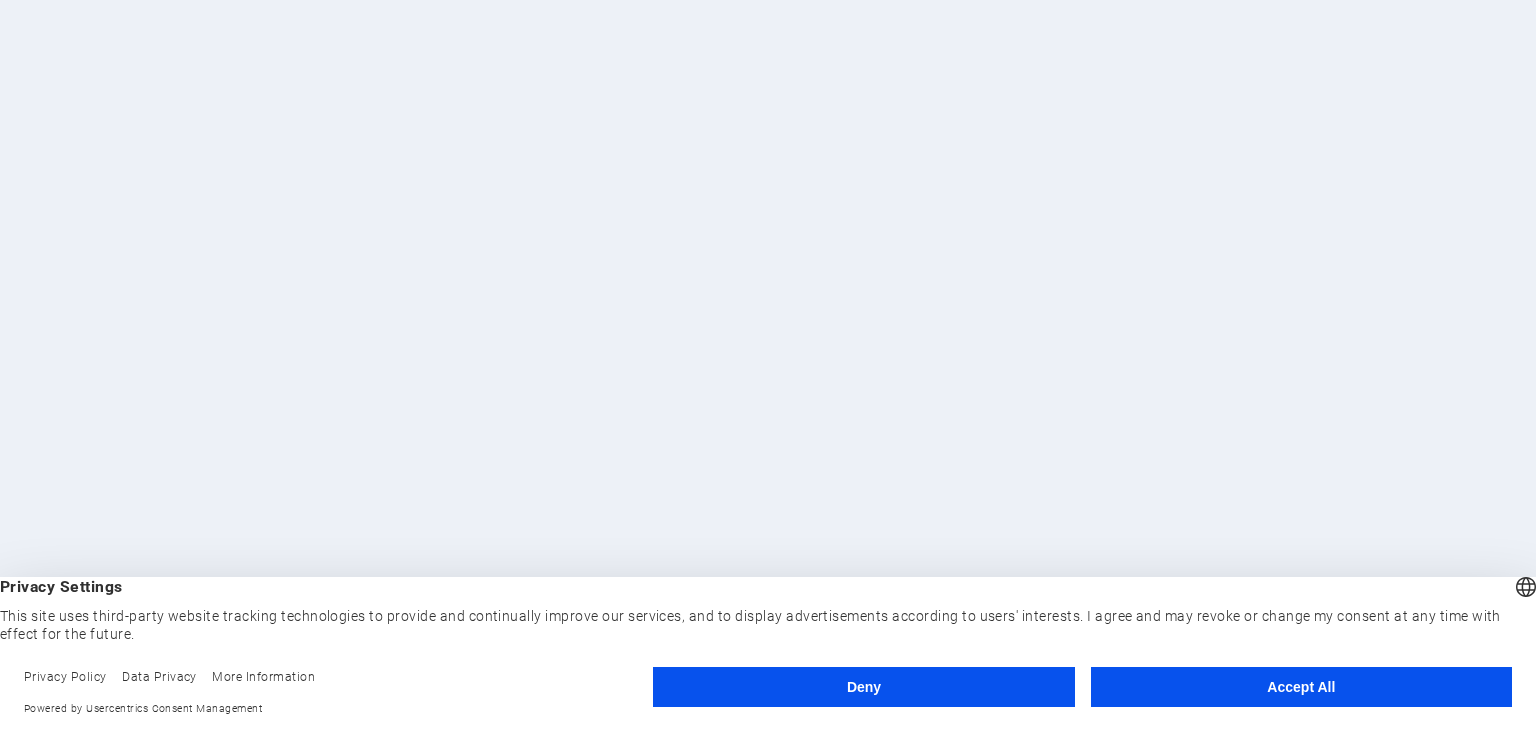 scroll, scrollTop: 0, scrollLeft: 0, axis: both 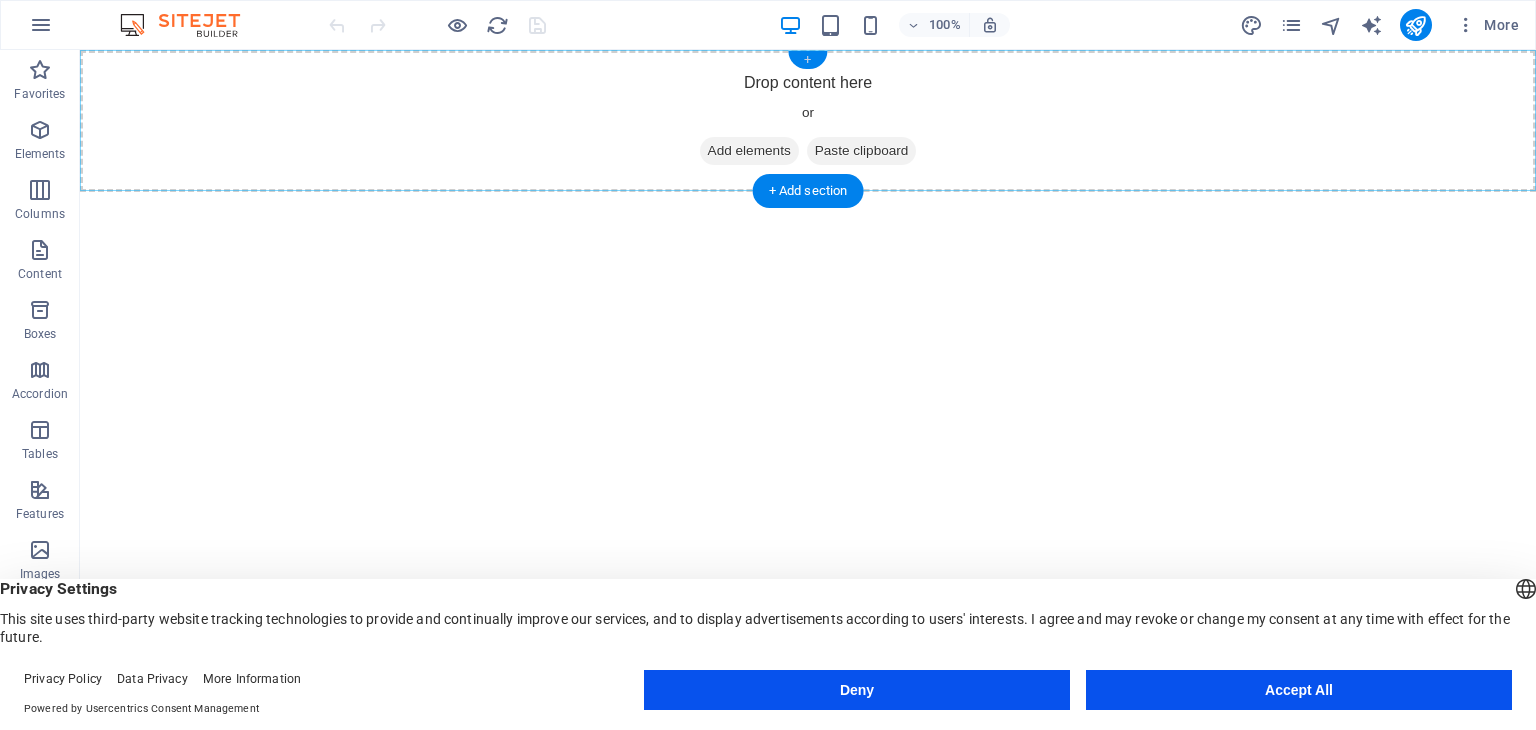 click on "+" at bounding box center (807, 60) 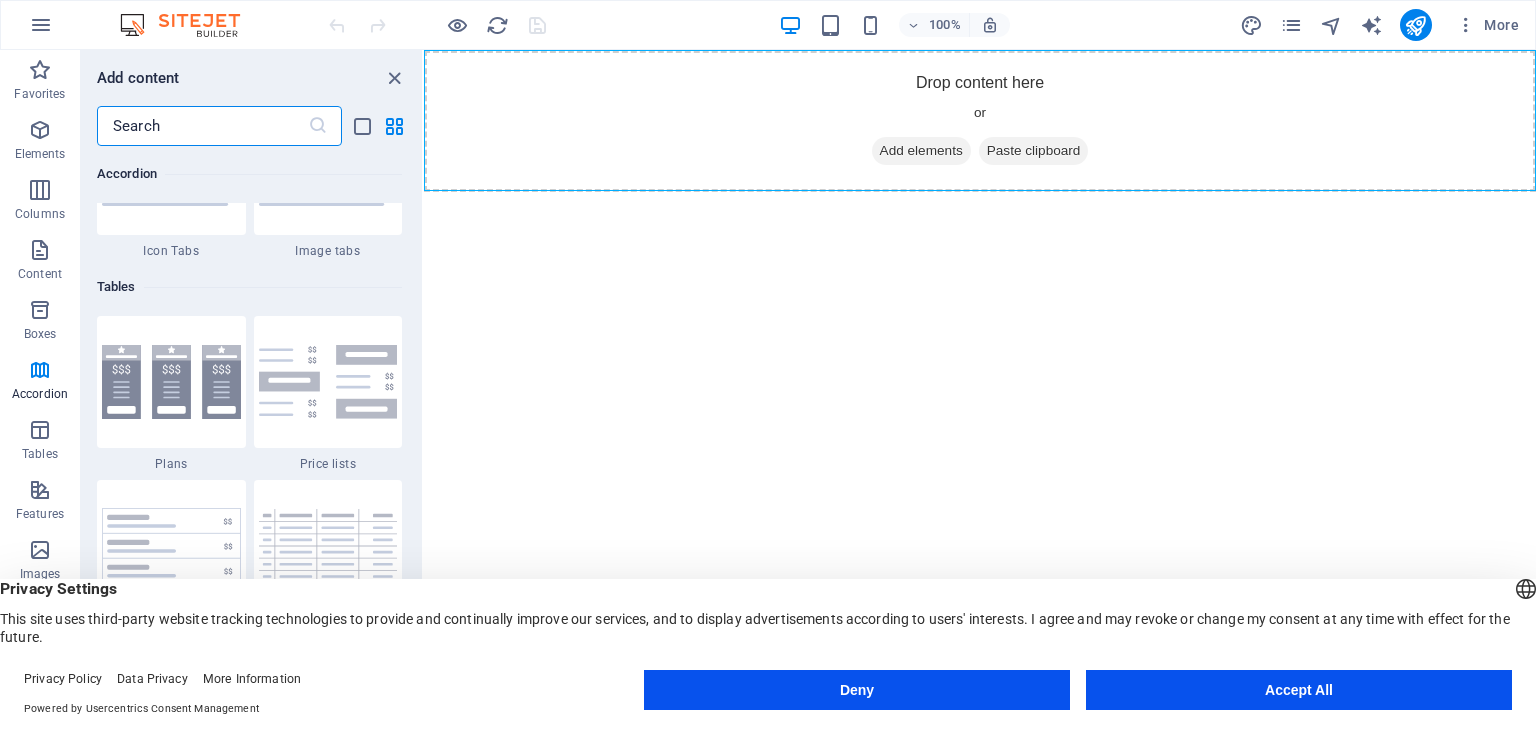 scroll, scrollTop: 7099, scrollLeft: 0, axis: vertical 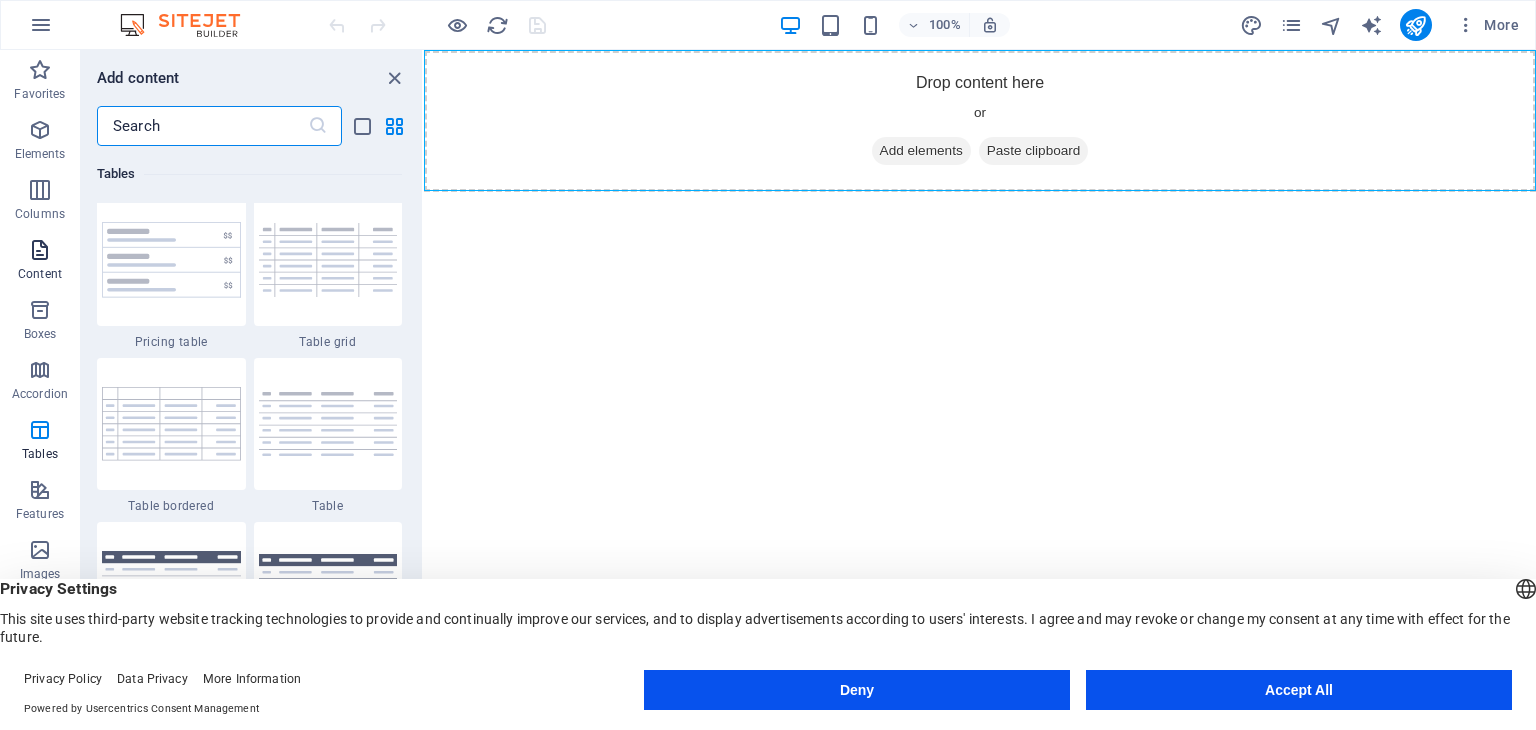 click at bounding box center (40, 250) 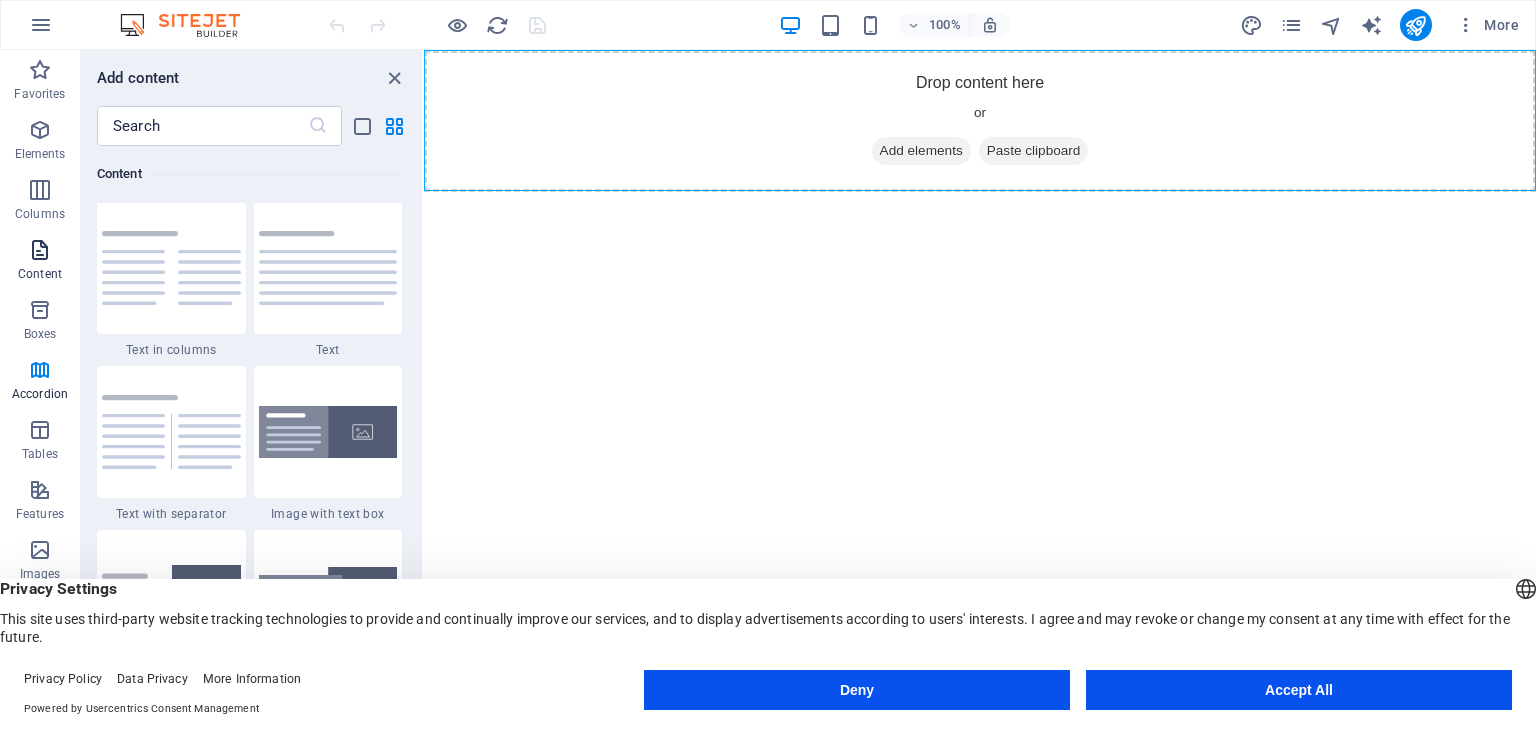 scroll, scrollTop: 3499, scrollLeft: 0, axis: vertical 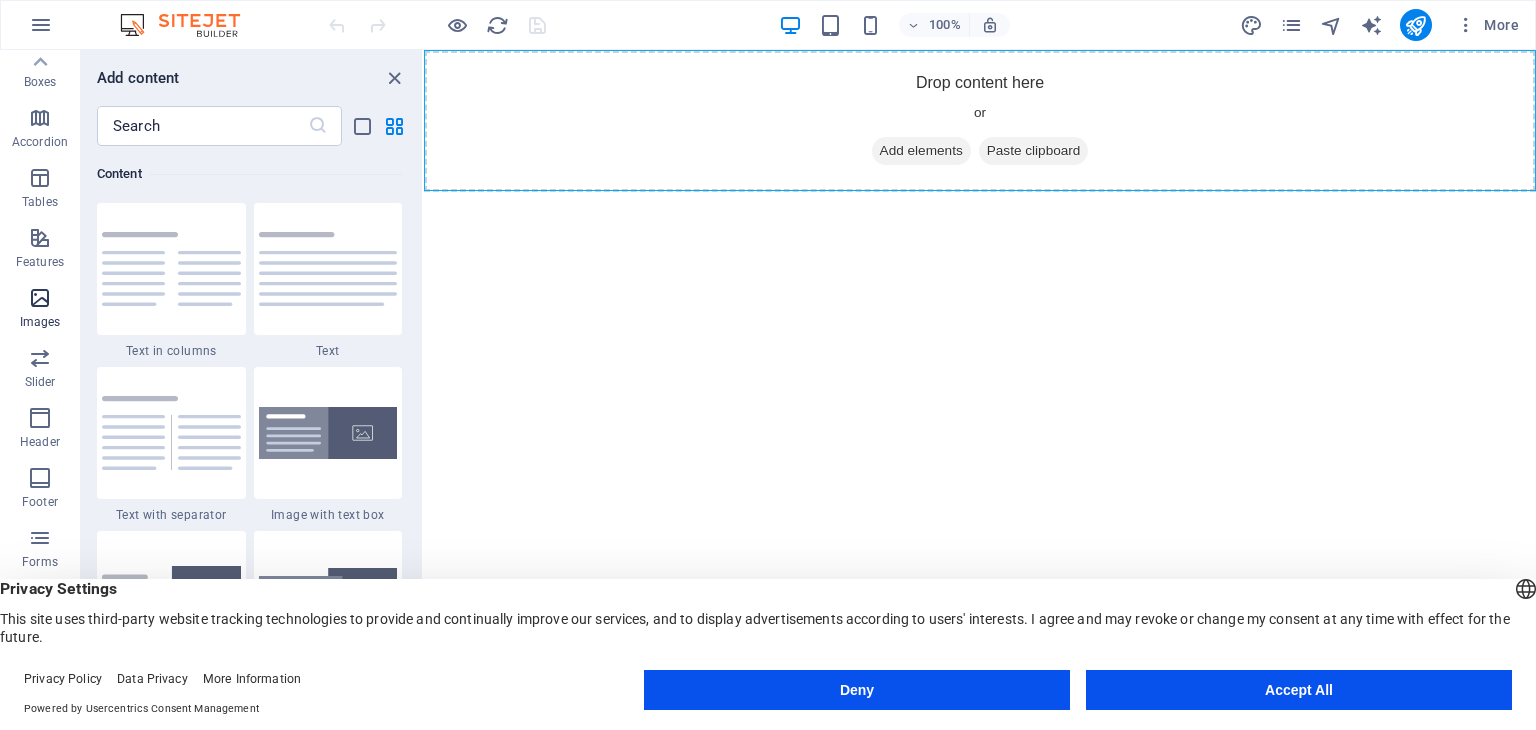 click on "Images" at bounding box center (40, 310) 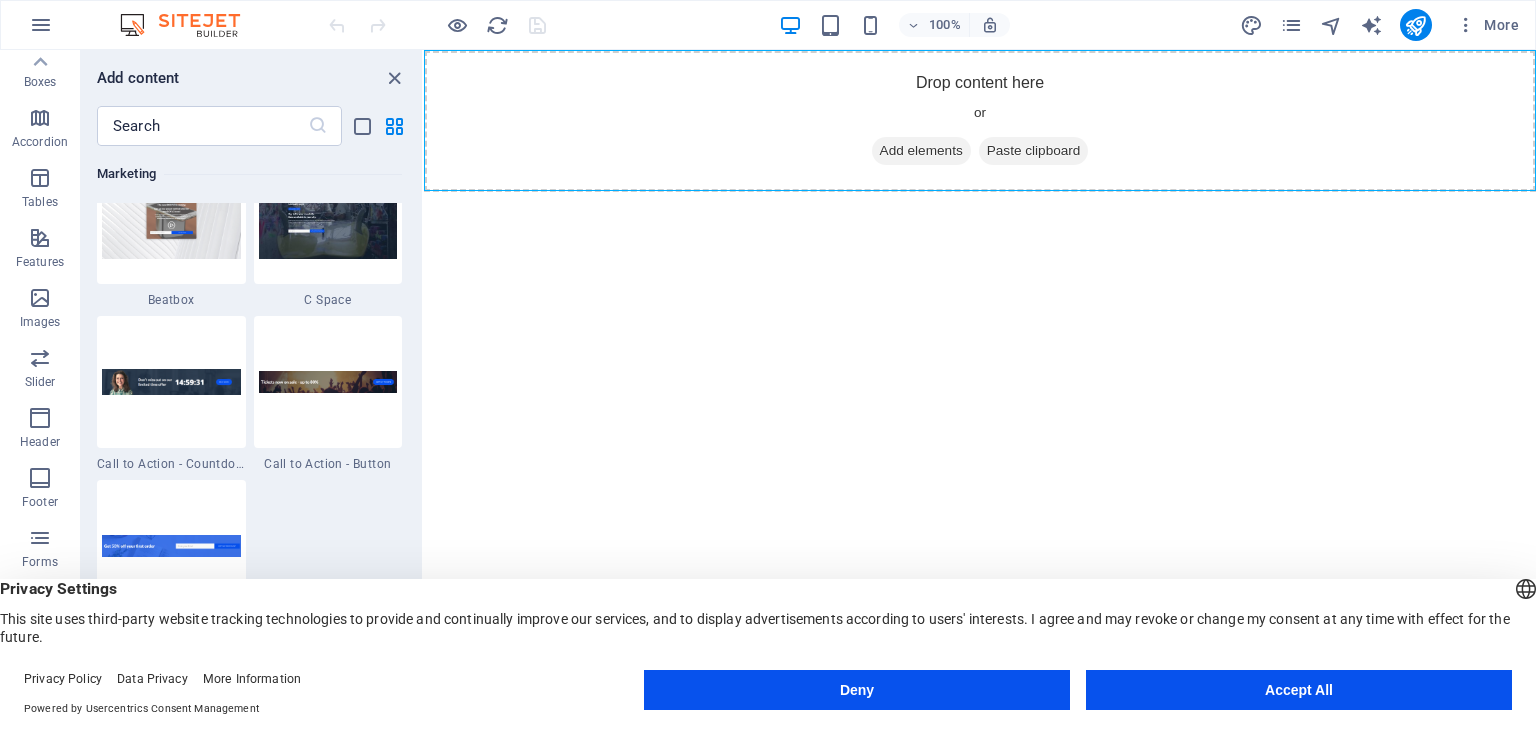 scroll, scrollTop: 17740, scrollLeft: 0, axis: vertical 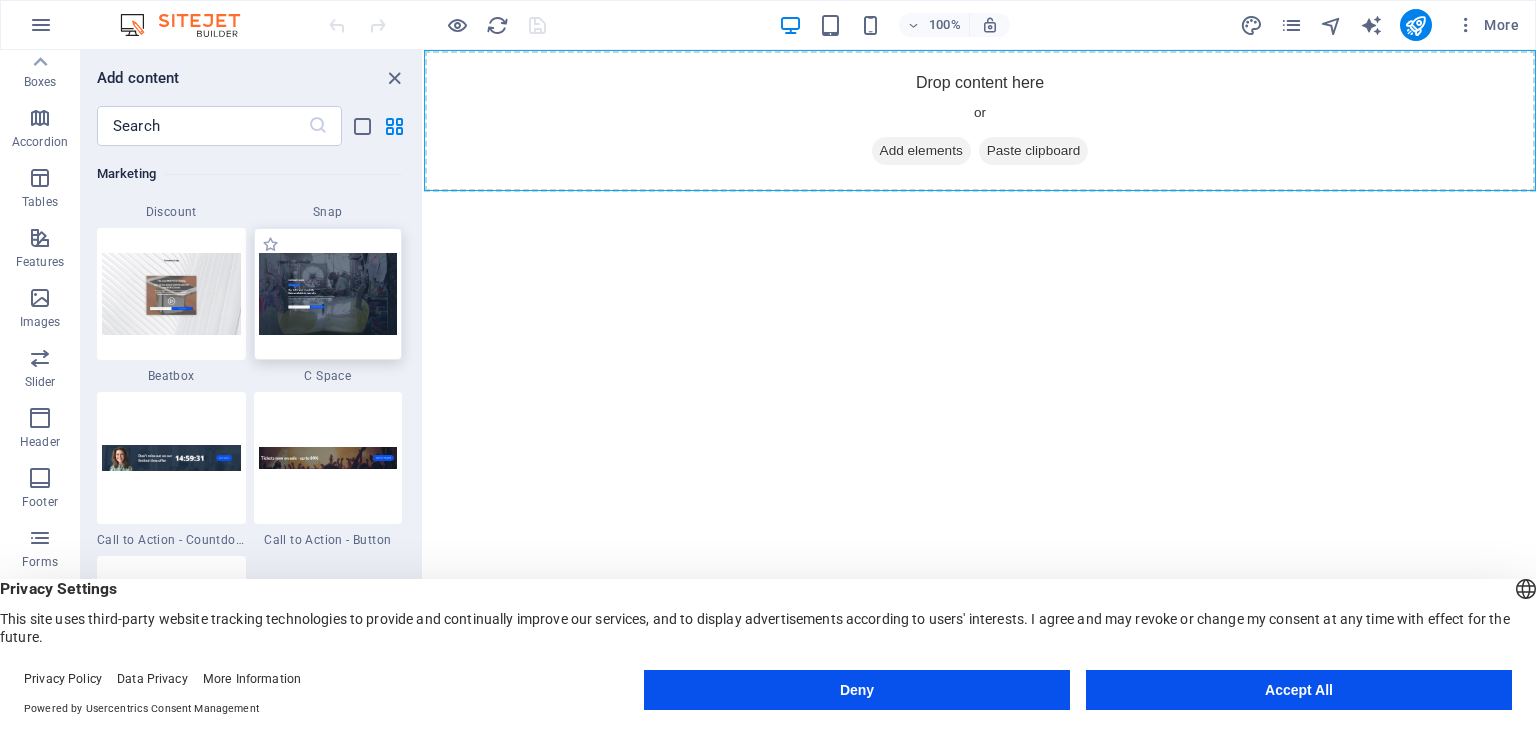 click at bounding box center [328, 293] 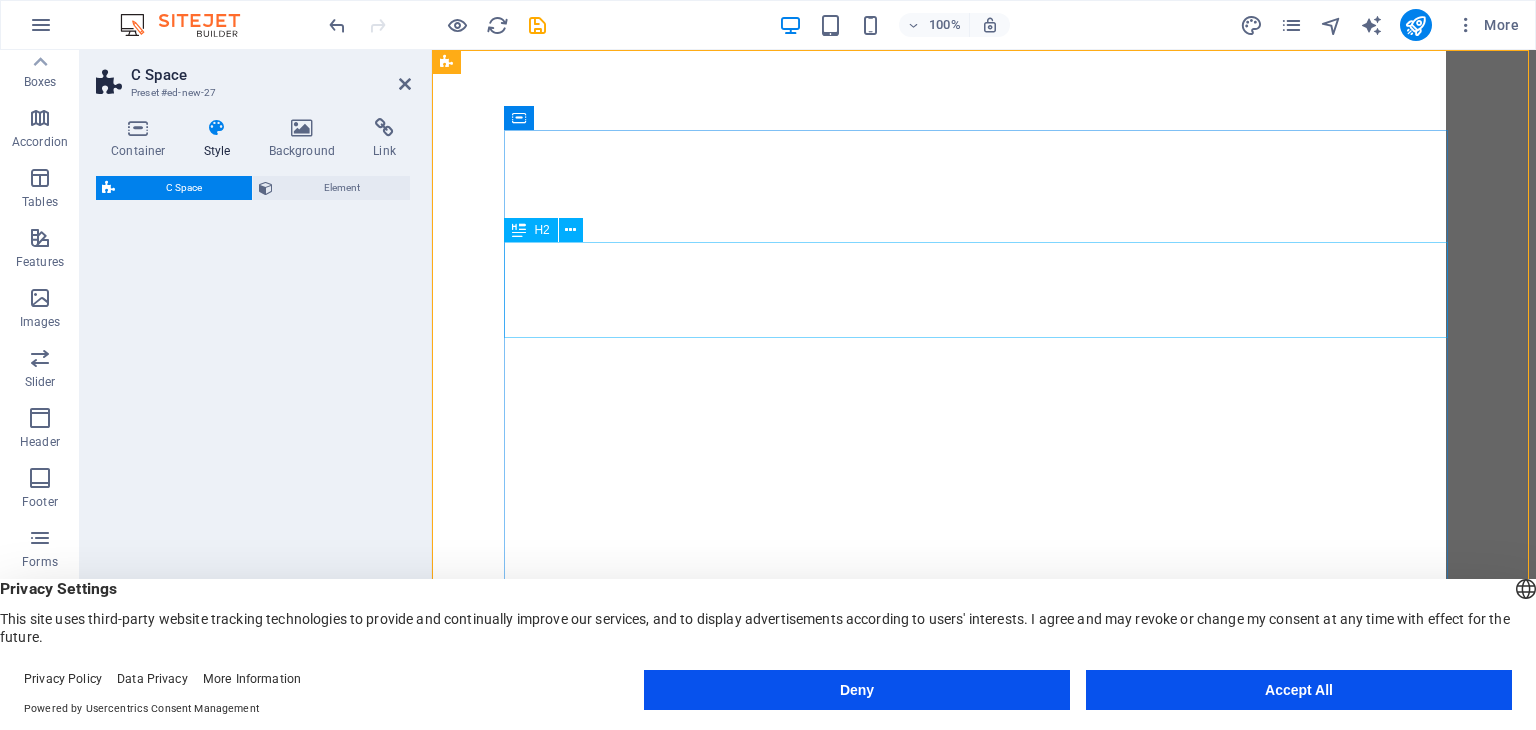 select on "%" 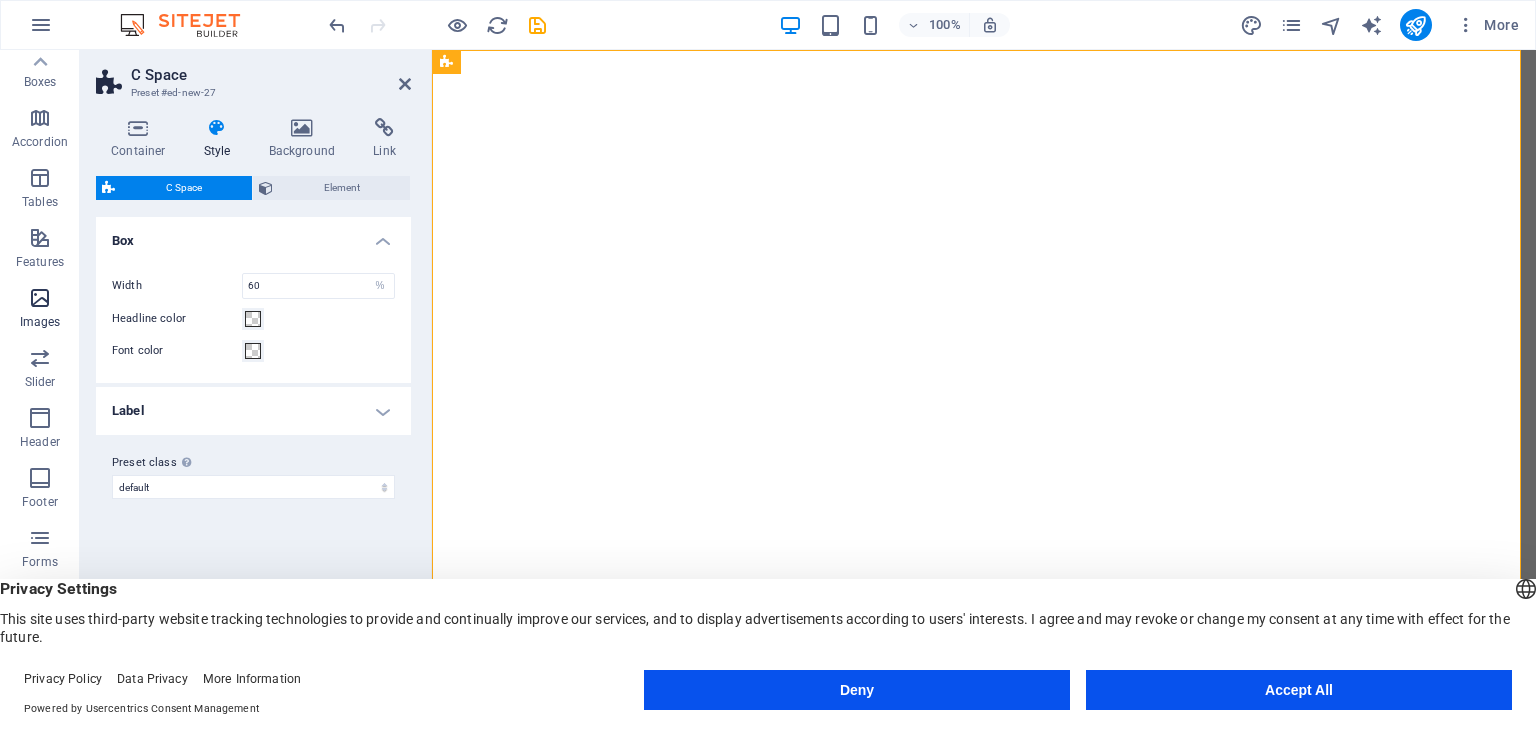 click at bounding box center [40, 298] 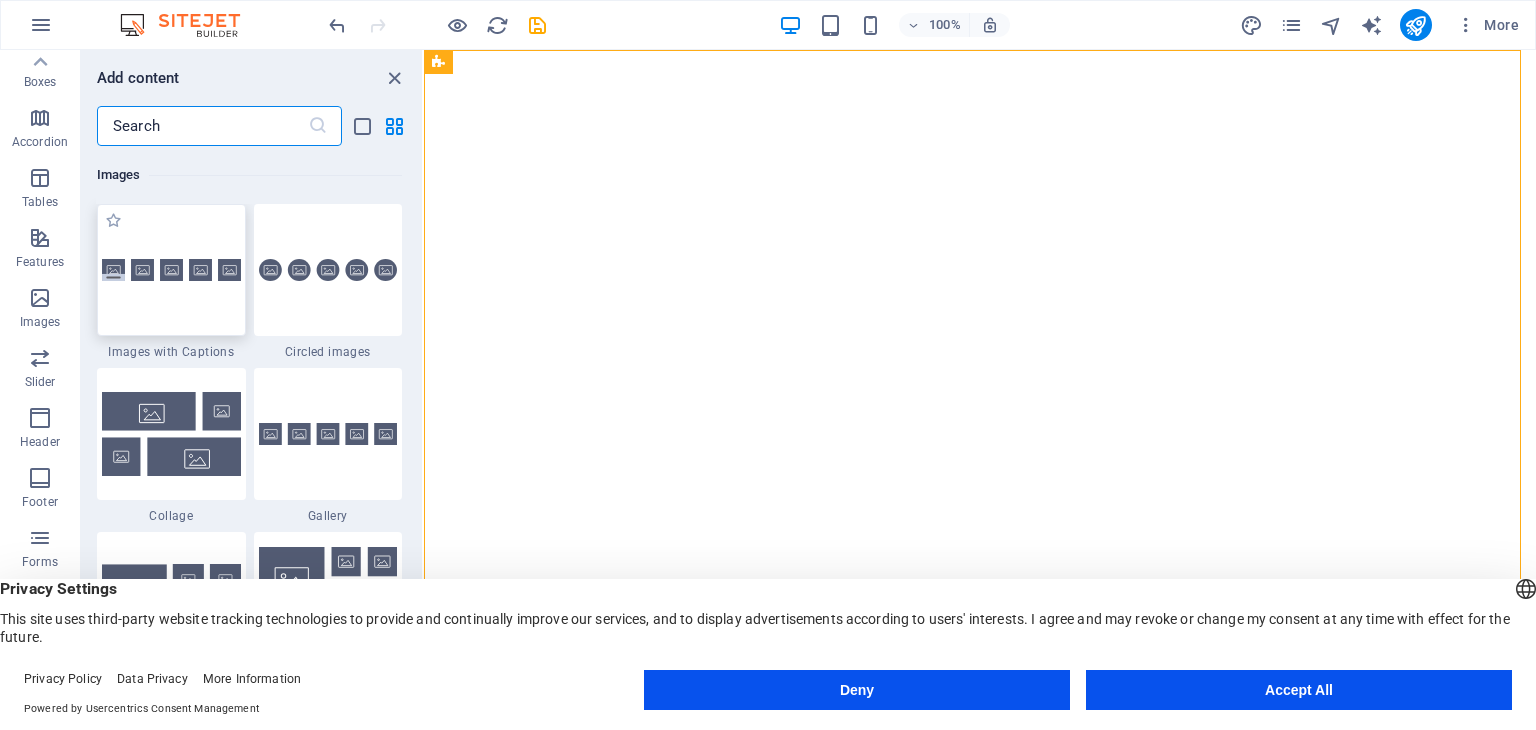 scroll, scrollTop: 10140, scrollLeft: 0, axis: vertical 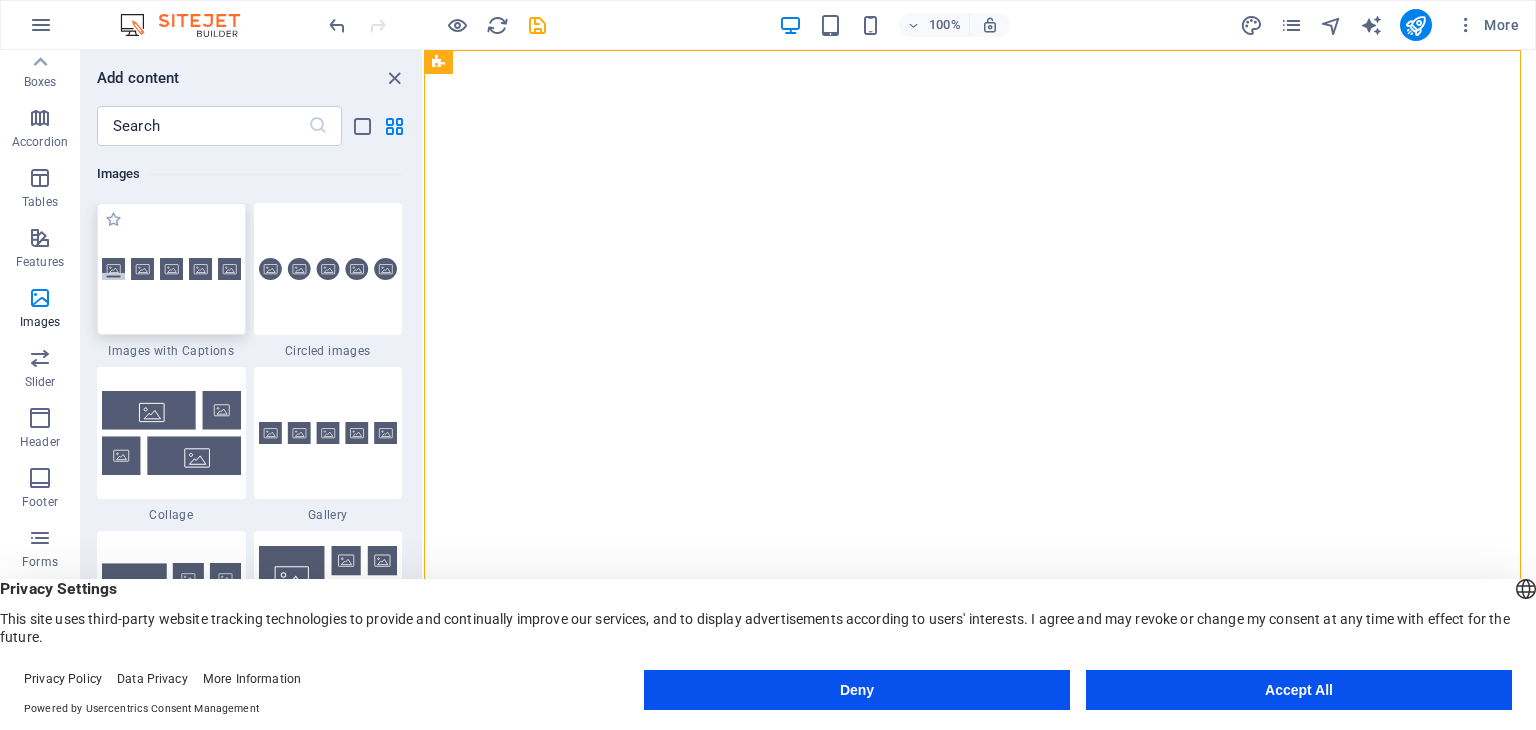 click at bounding box center (171, 269) 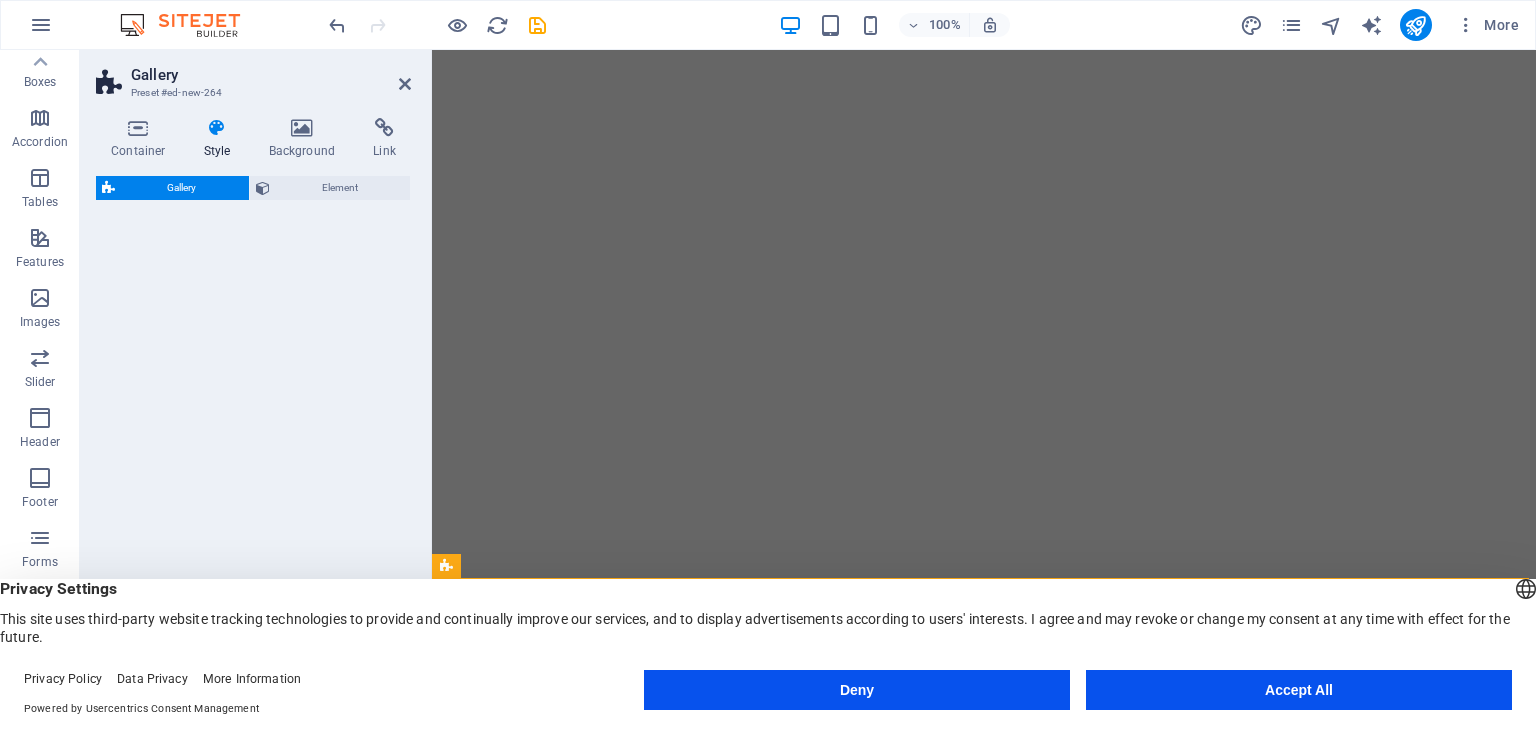 select on "rem" 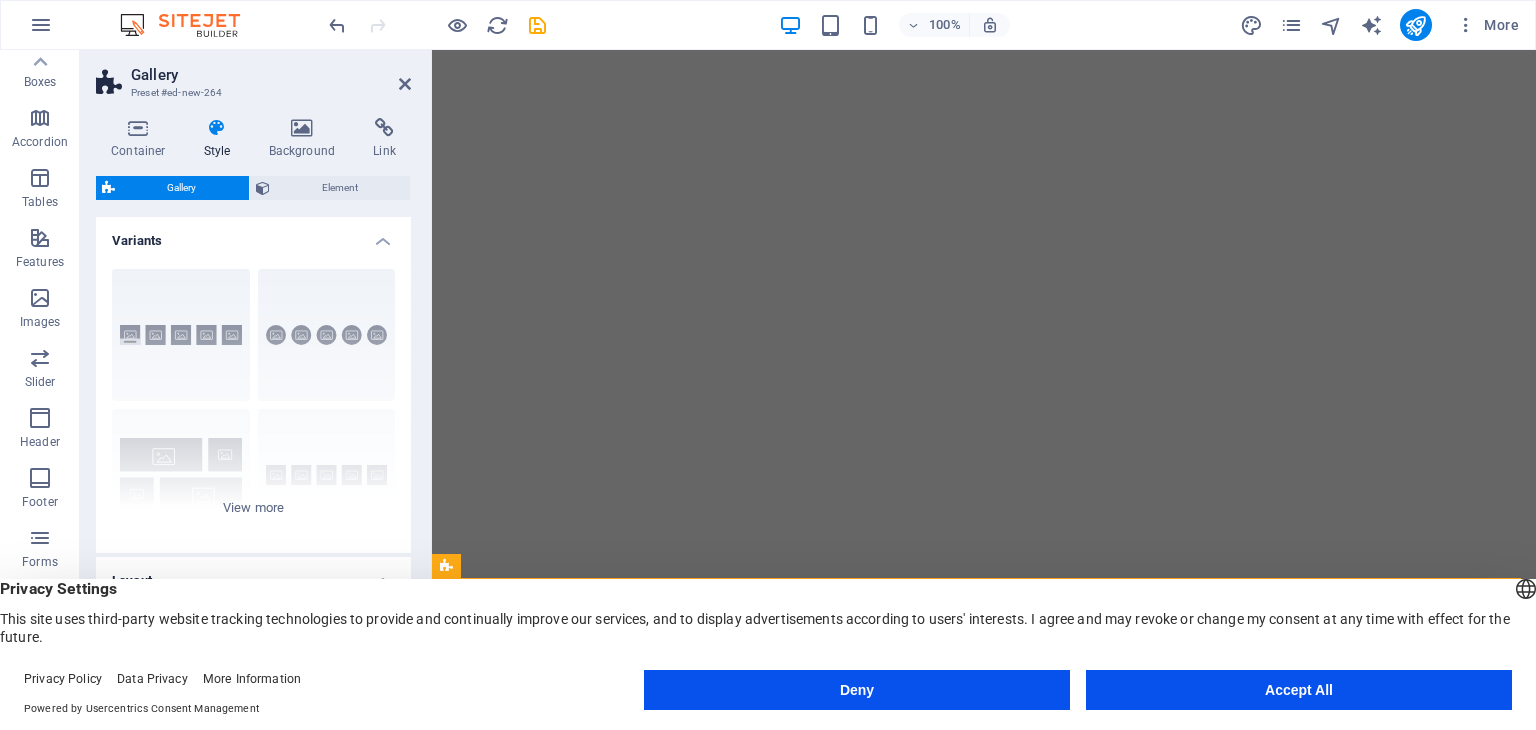 scroll, scrollTop: 258, scrollLeft: 0, axis: vertical 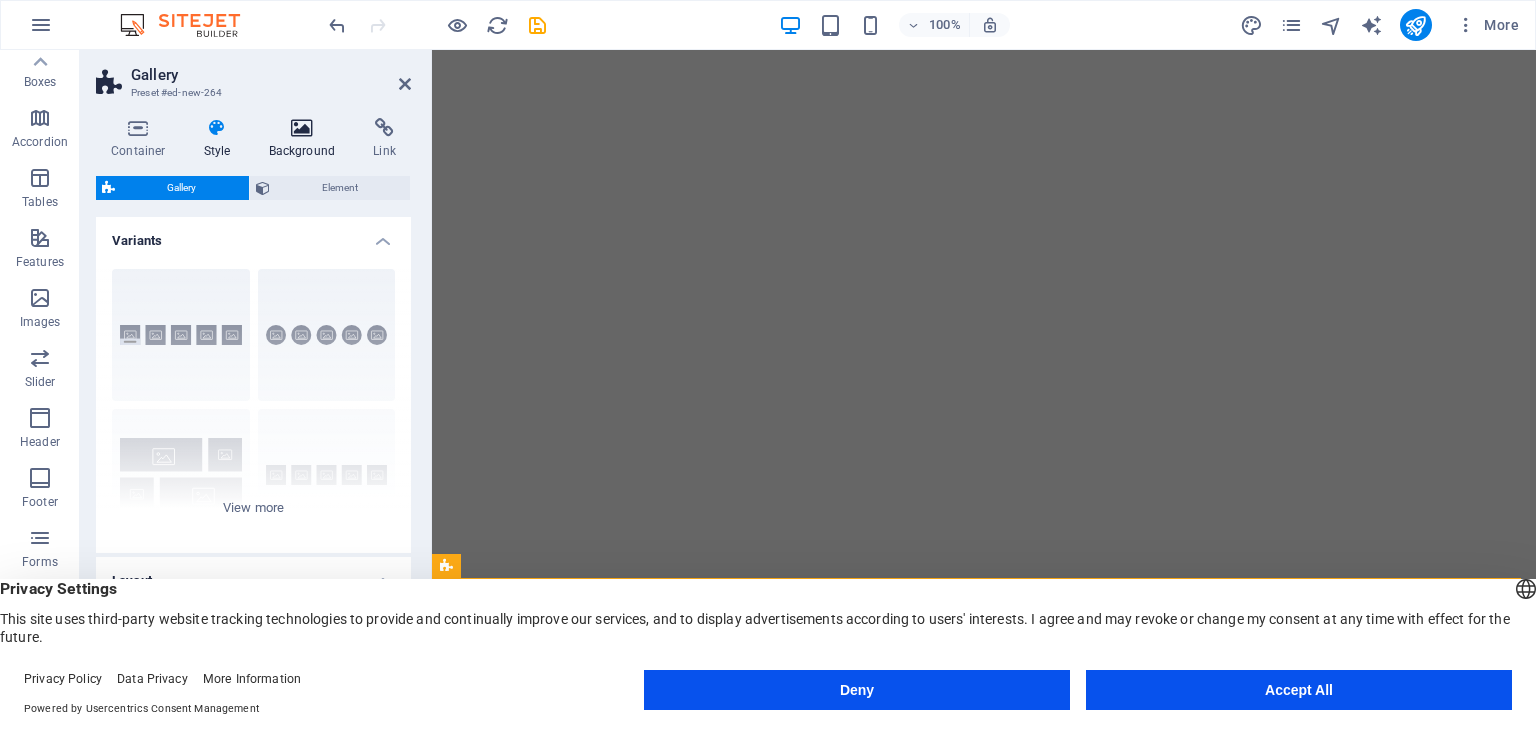click at bounding box center [302, 128] 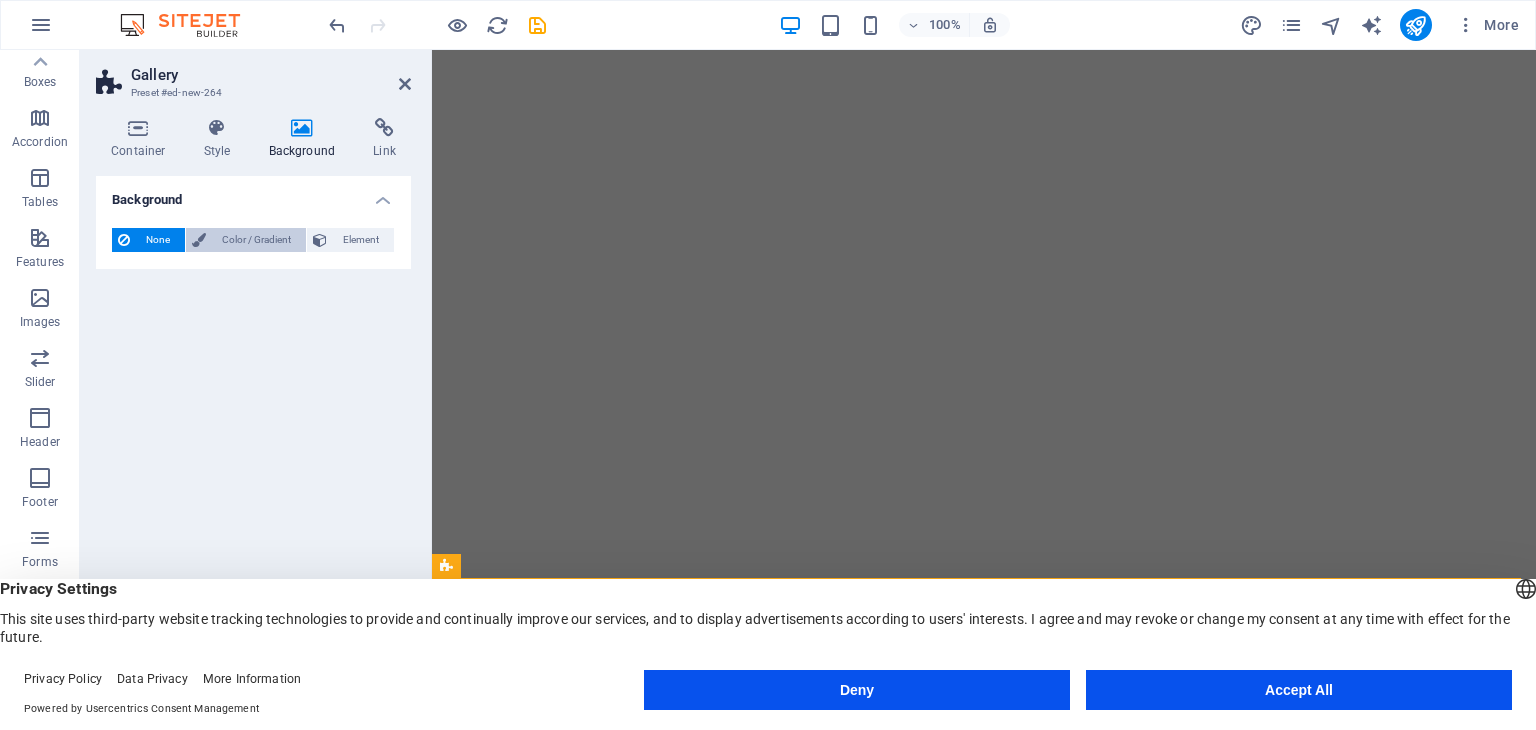 click on "Color / Gradient" at bounding box center [256, 240] 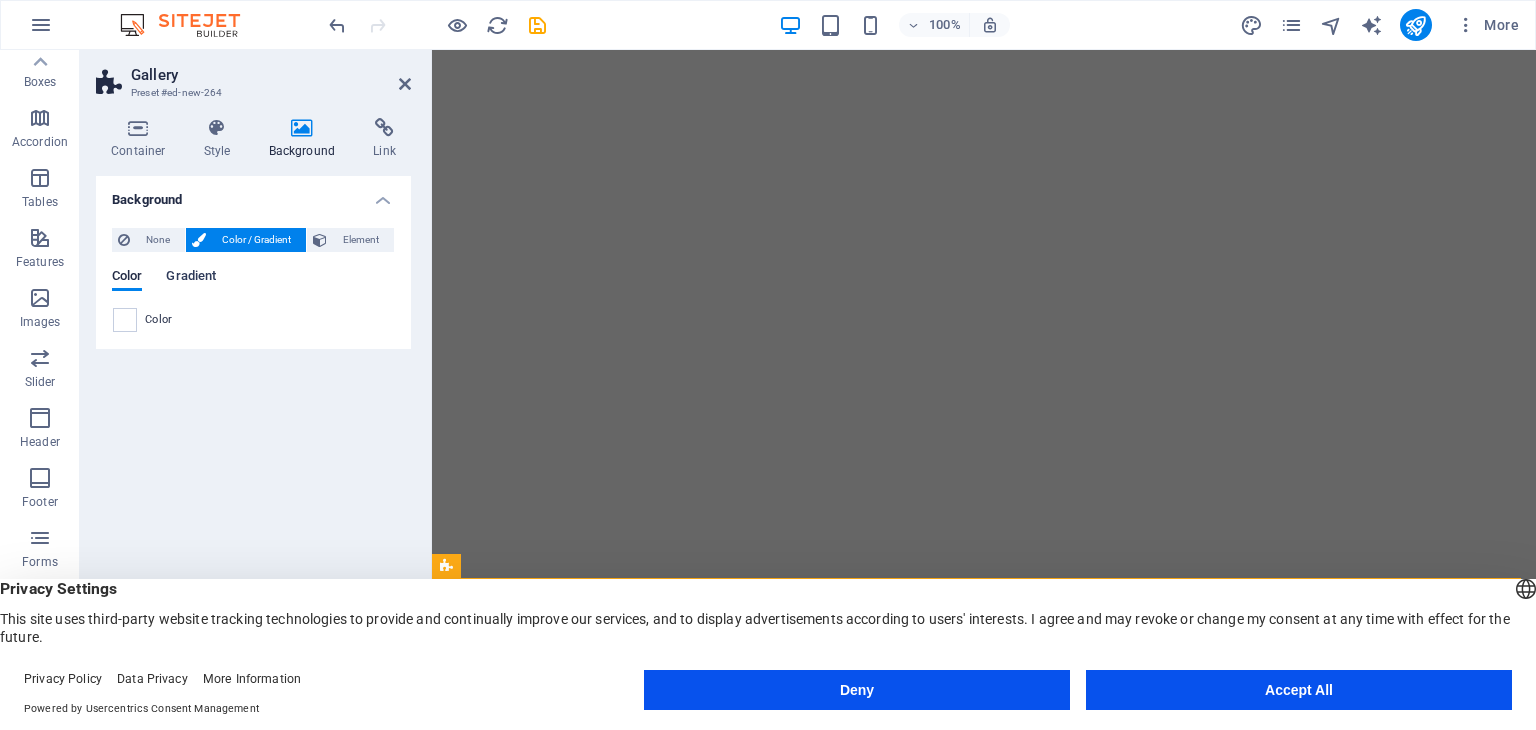 click on "Gradient" at bounding box center (191, 278) 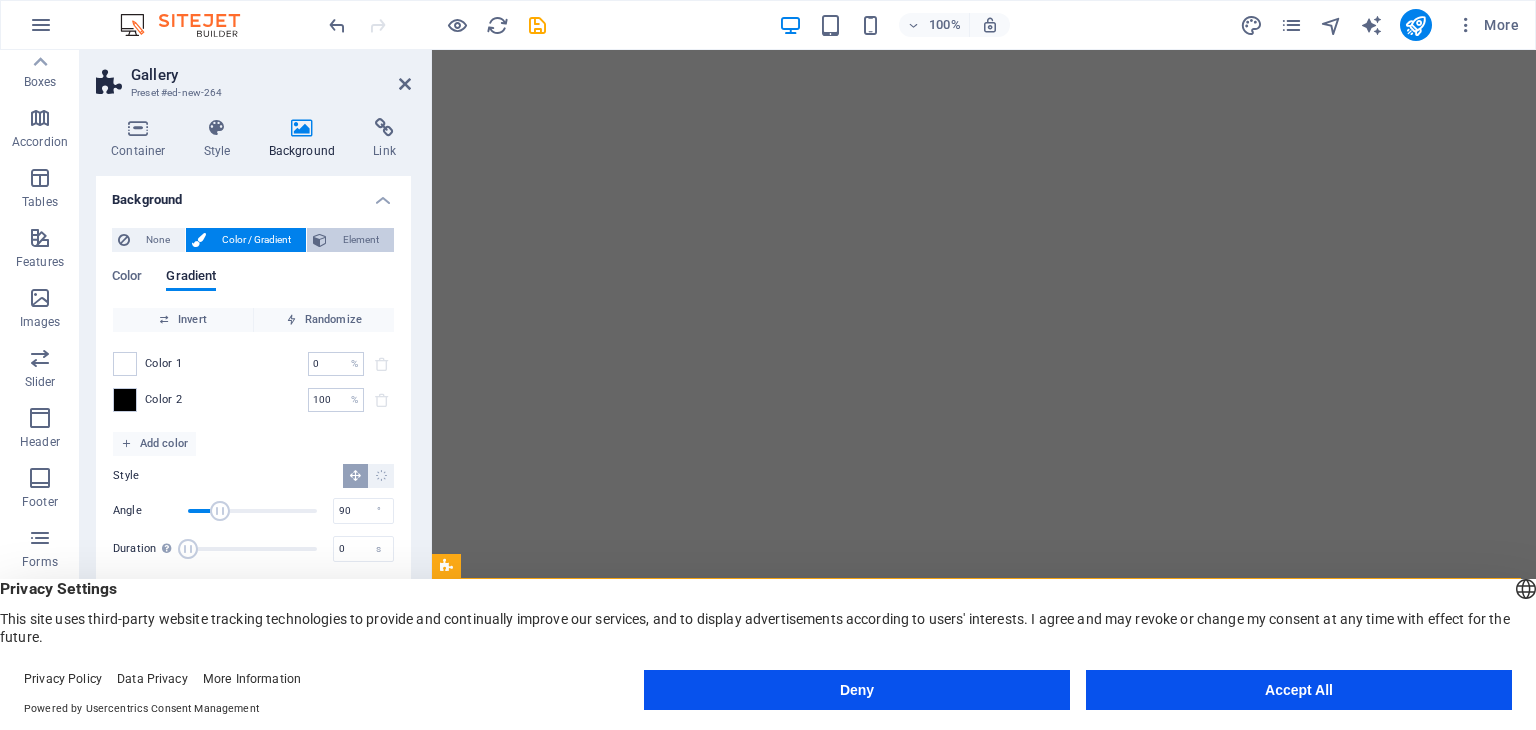 click on "Element" at bounding box center (360, 240) 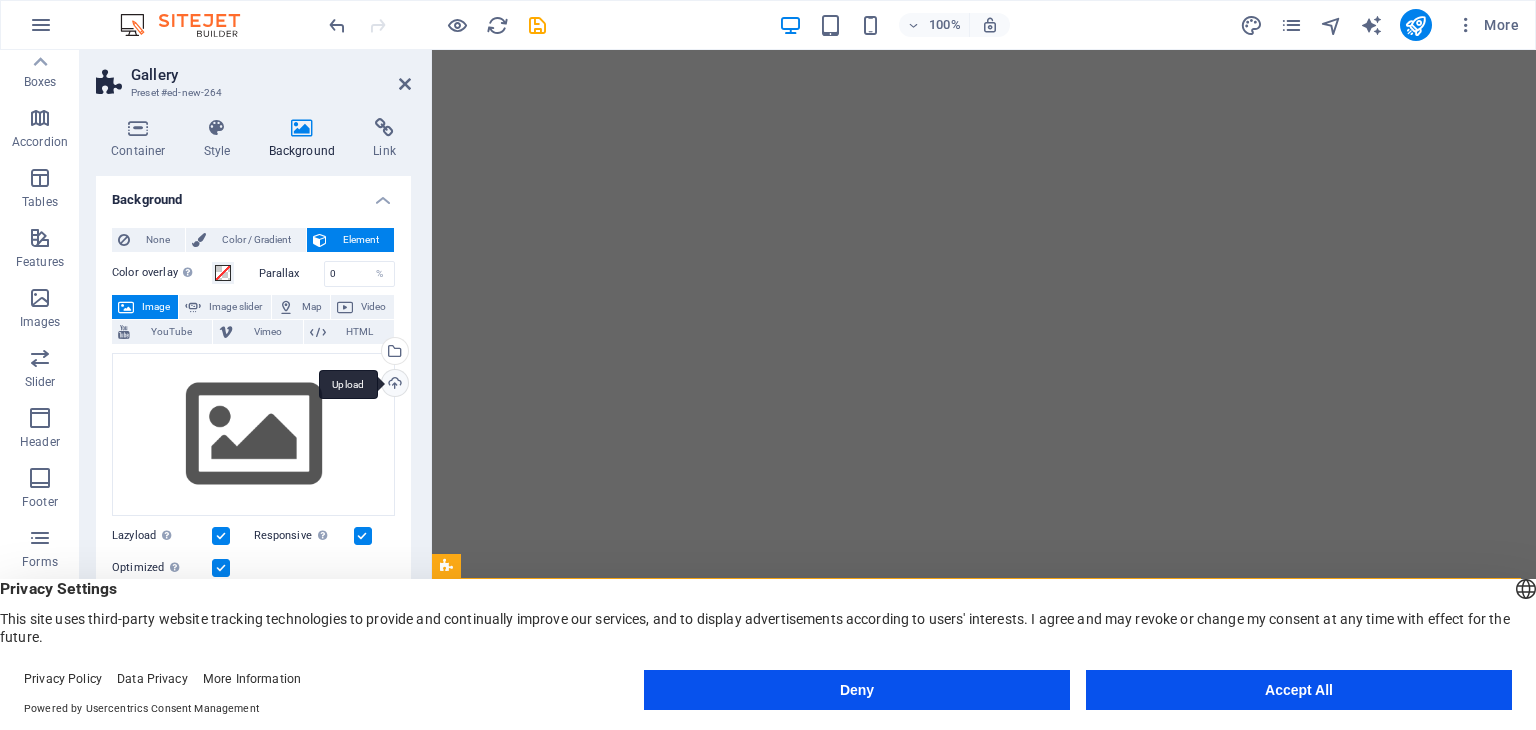 click on "Upload" at bounding box center (393, 385) 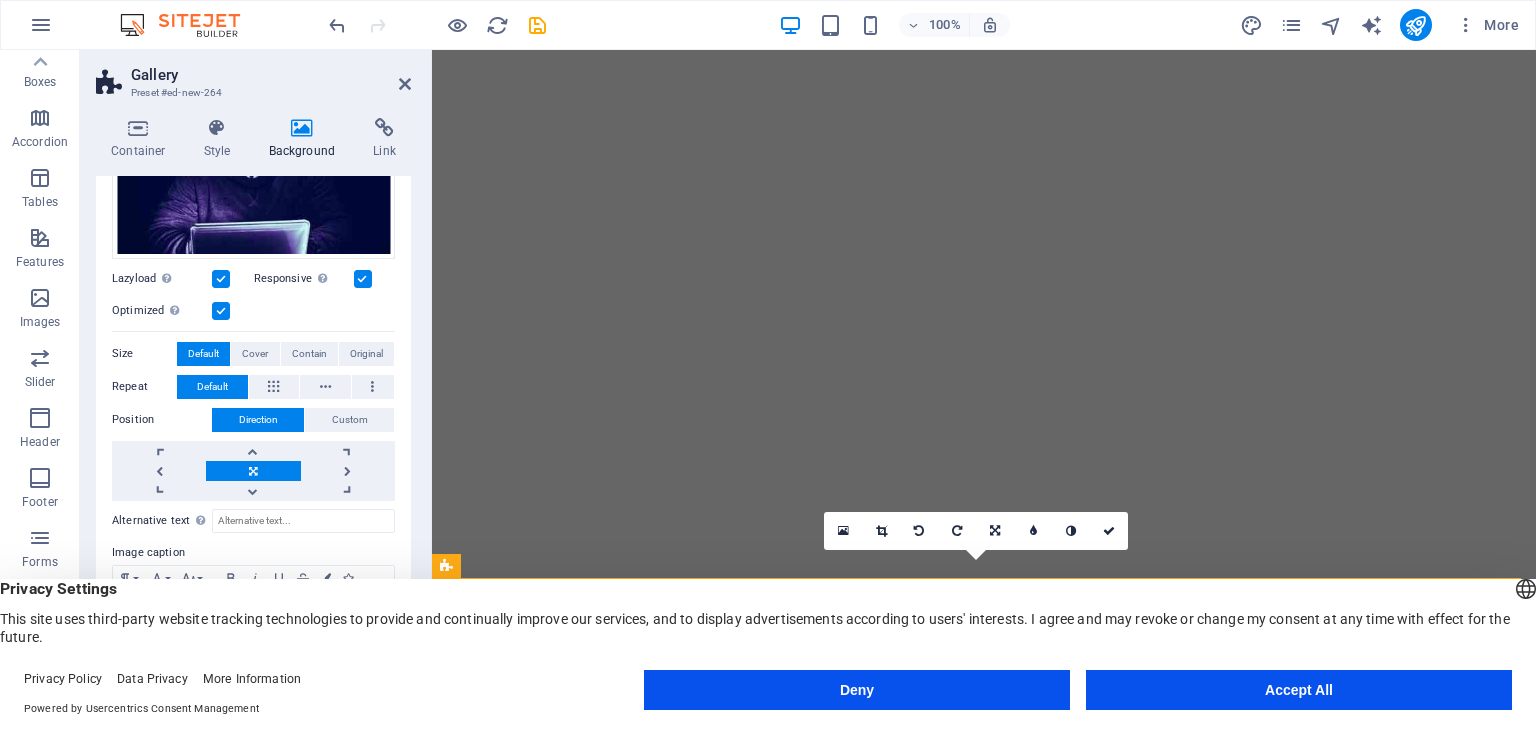 scroll, scrollTop: 265, scrollLeft: 0, axis: vertical 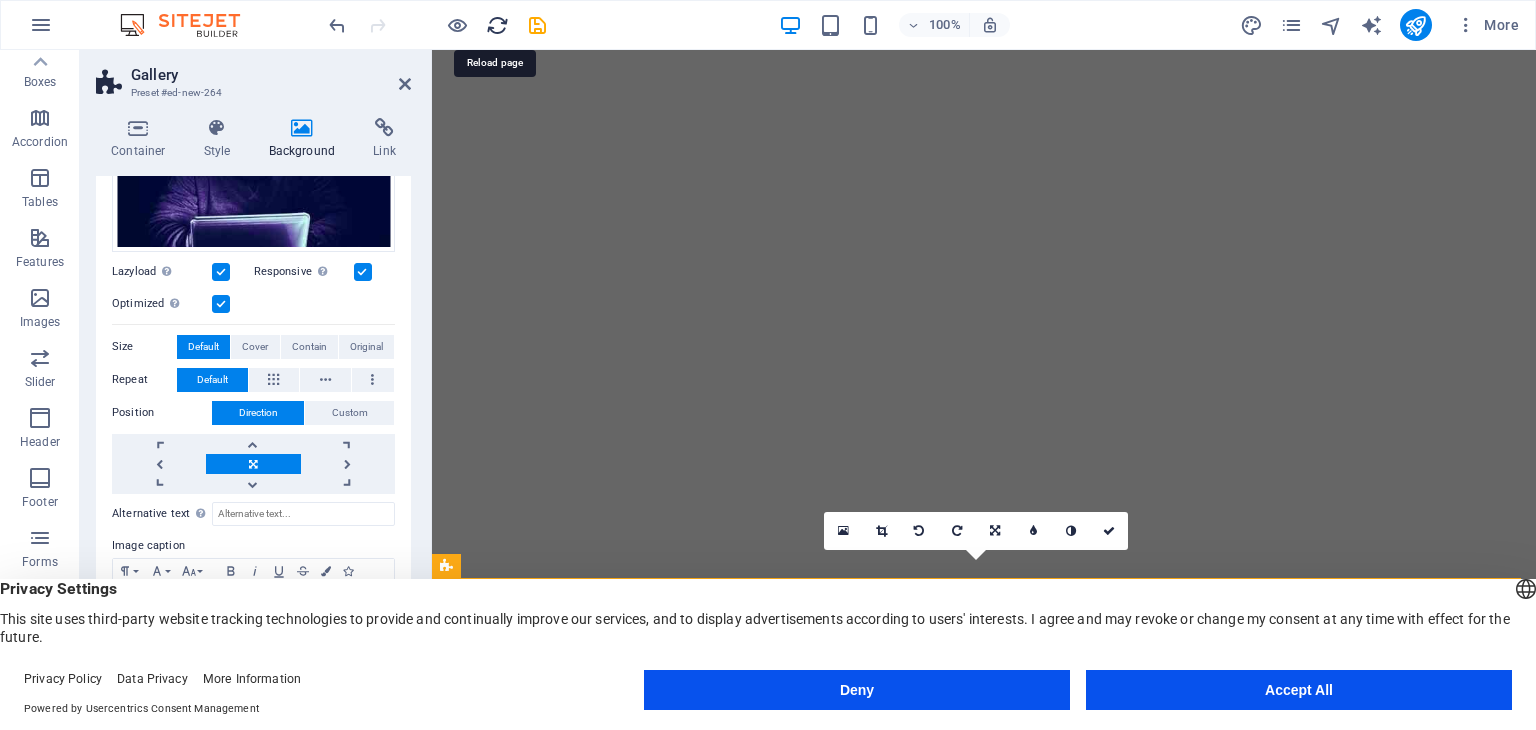 click at bounding box center (497, 25) 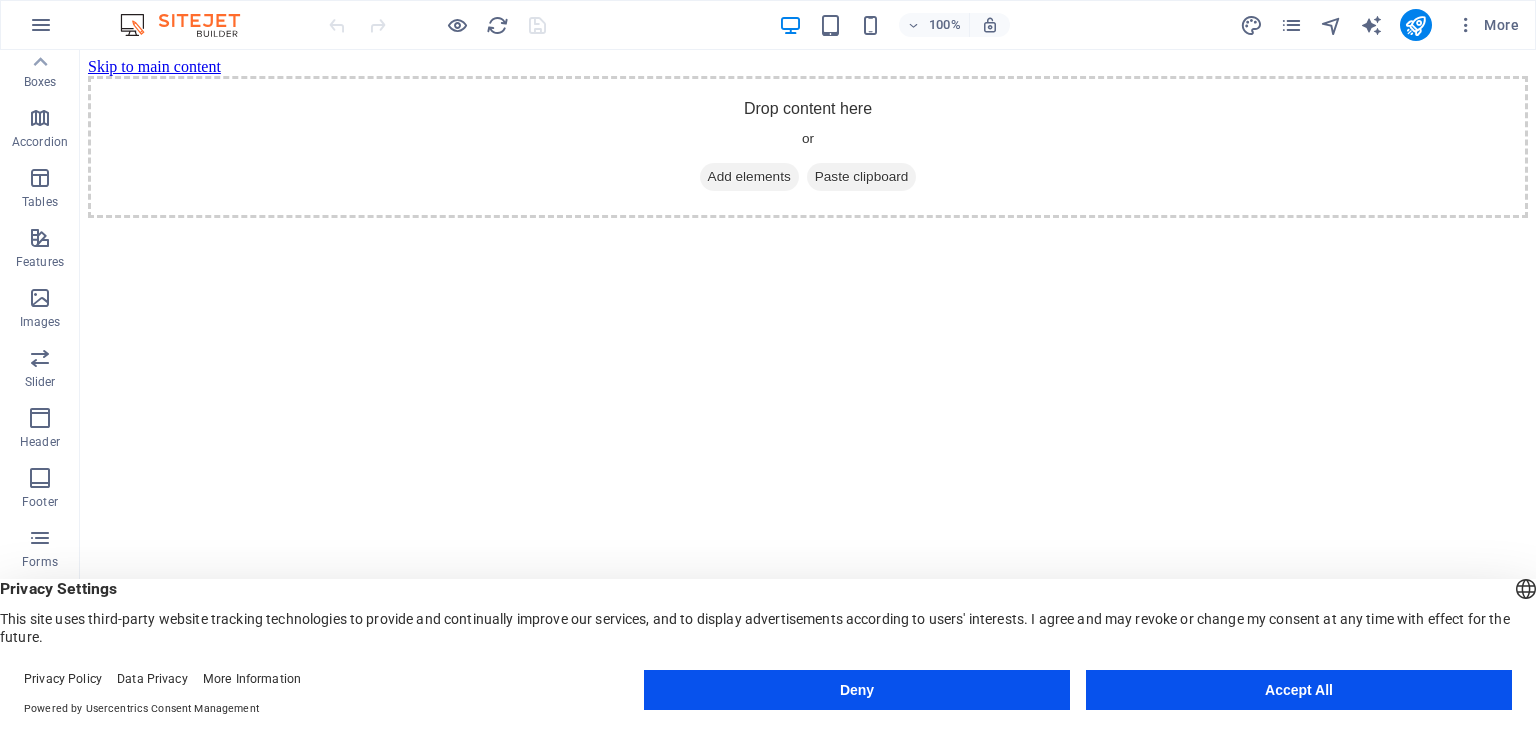 scroll, scrollTop: 0, scrollLeft: 0, axis: both 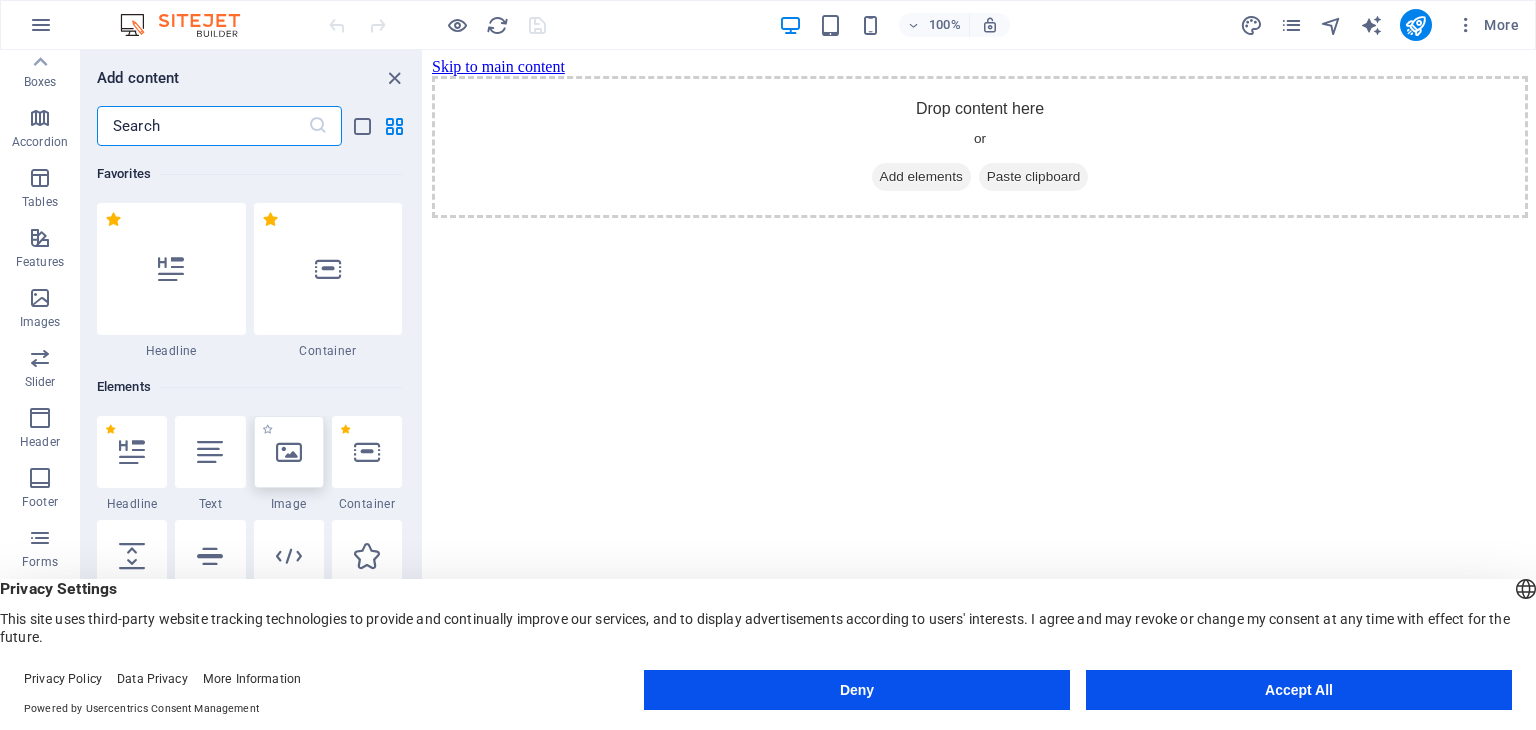 click at bounding box center [289, 452] 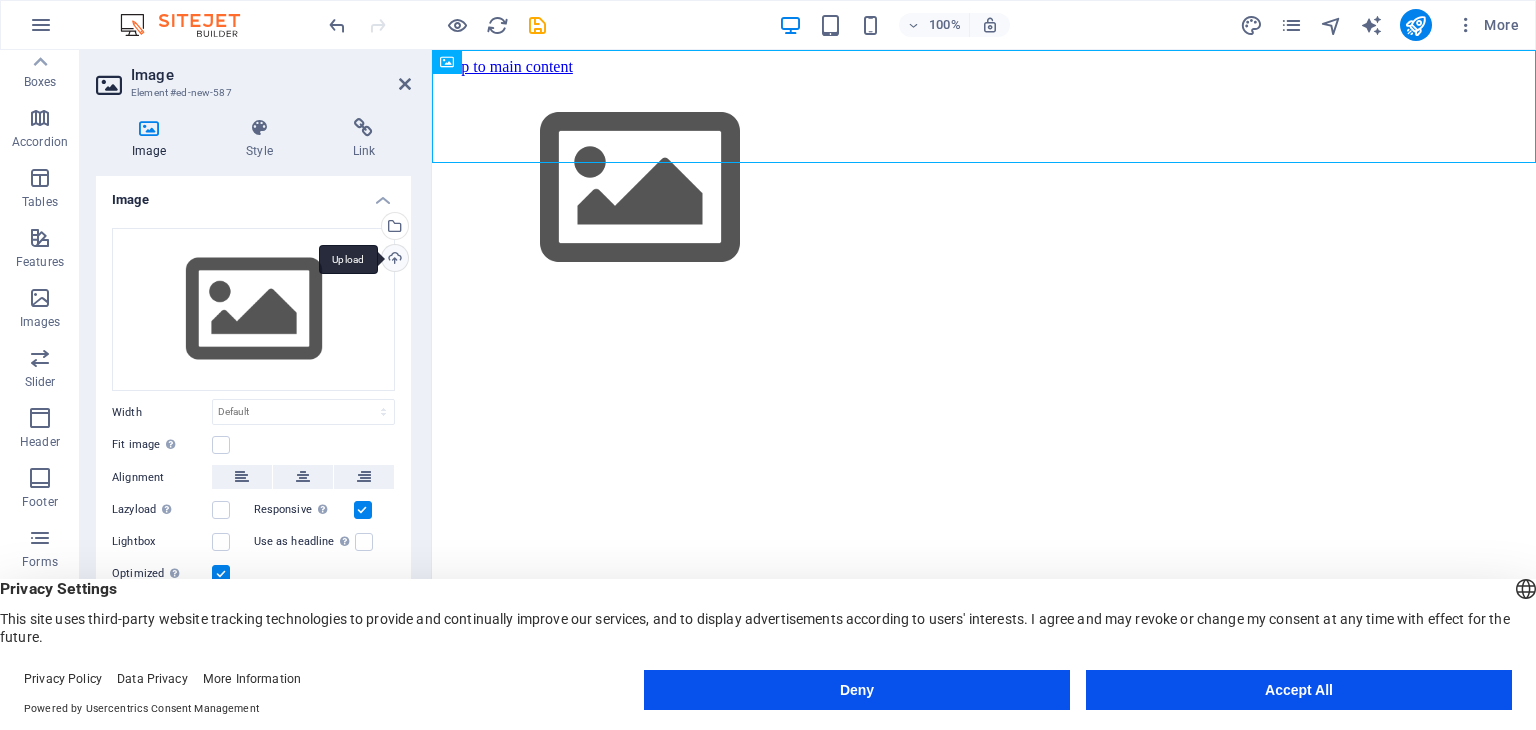 click on "Upload" at bounding box center (393, 260) 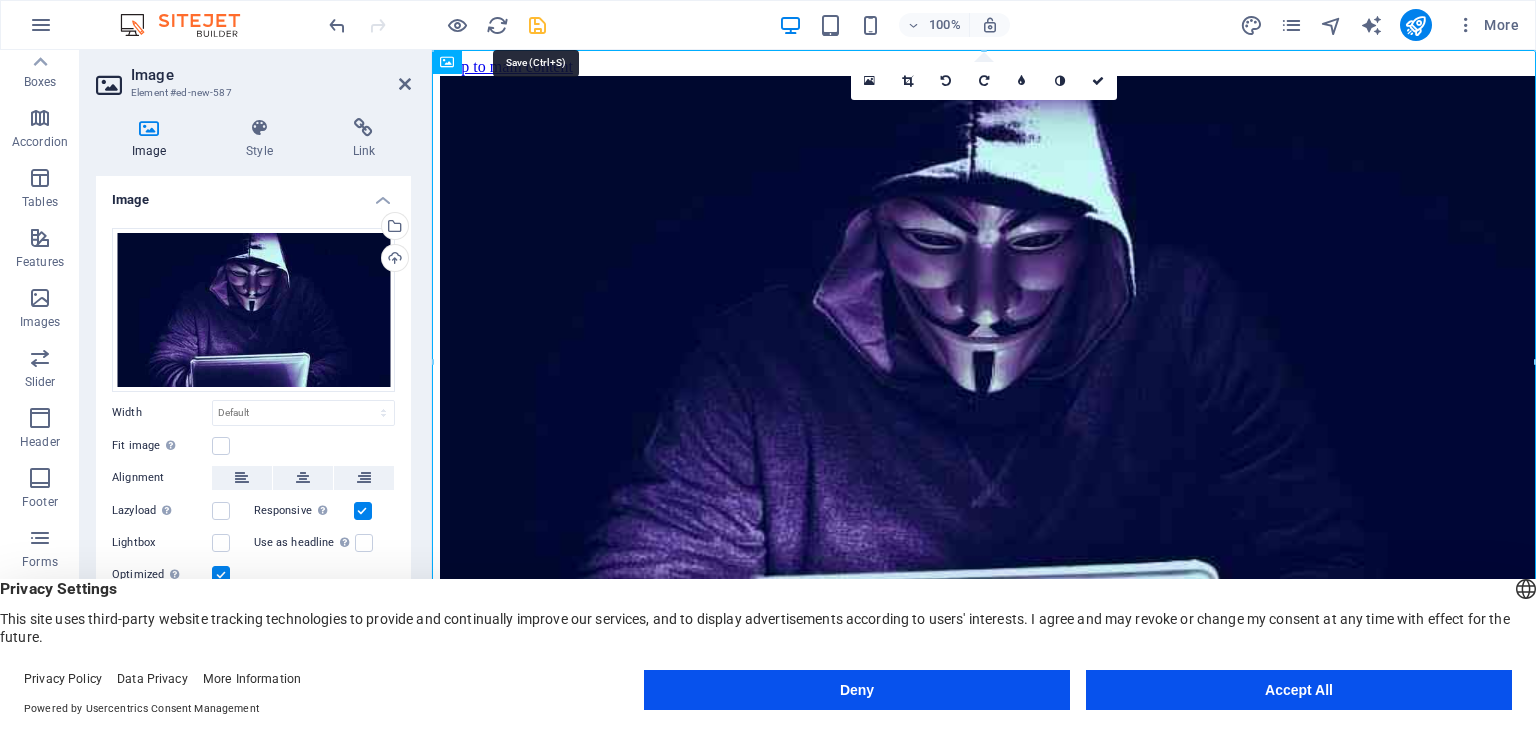 click at bounding box center [537, 25] 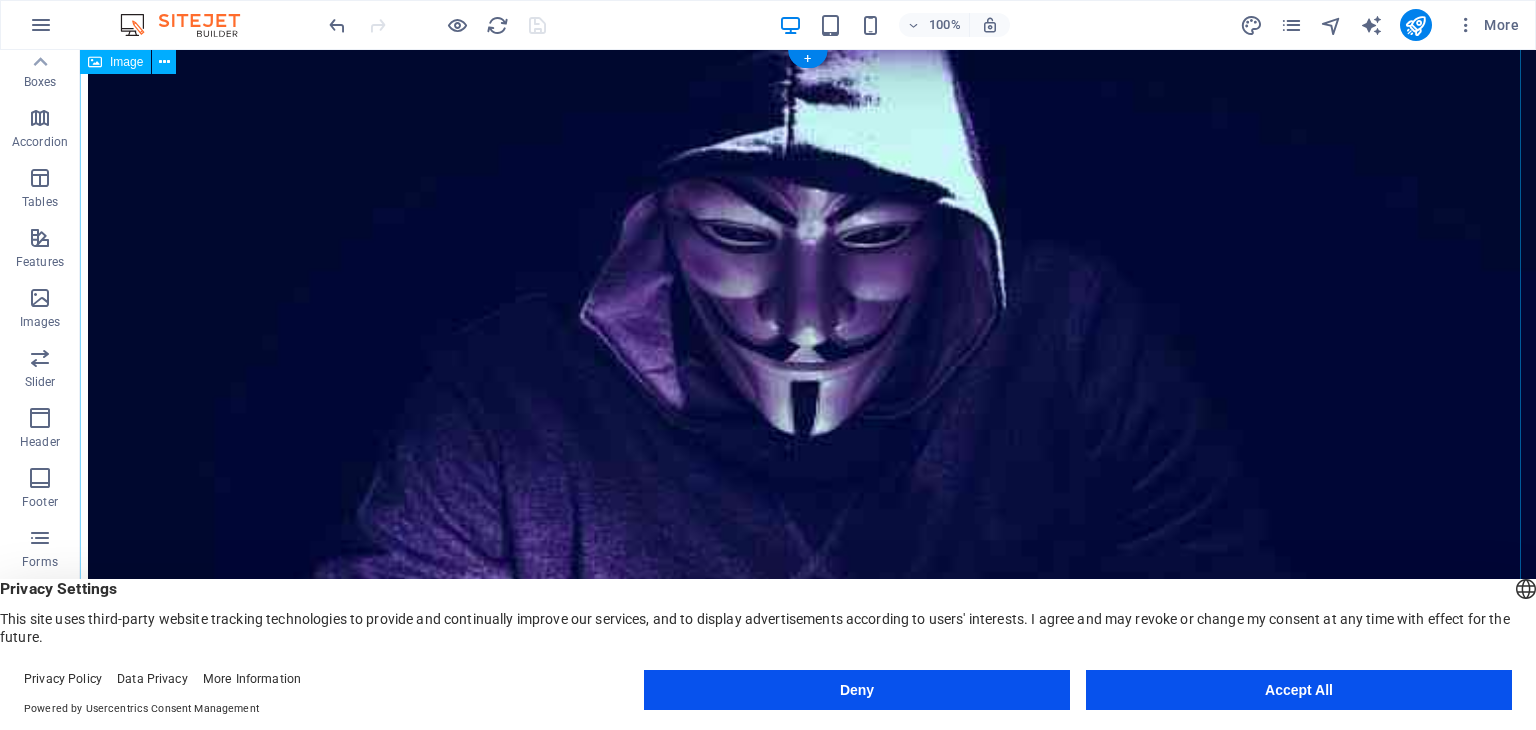 scroll, scrollTop: 0, scrollLeft: 0, axis: both 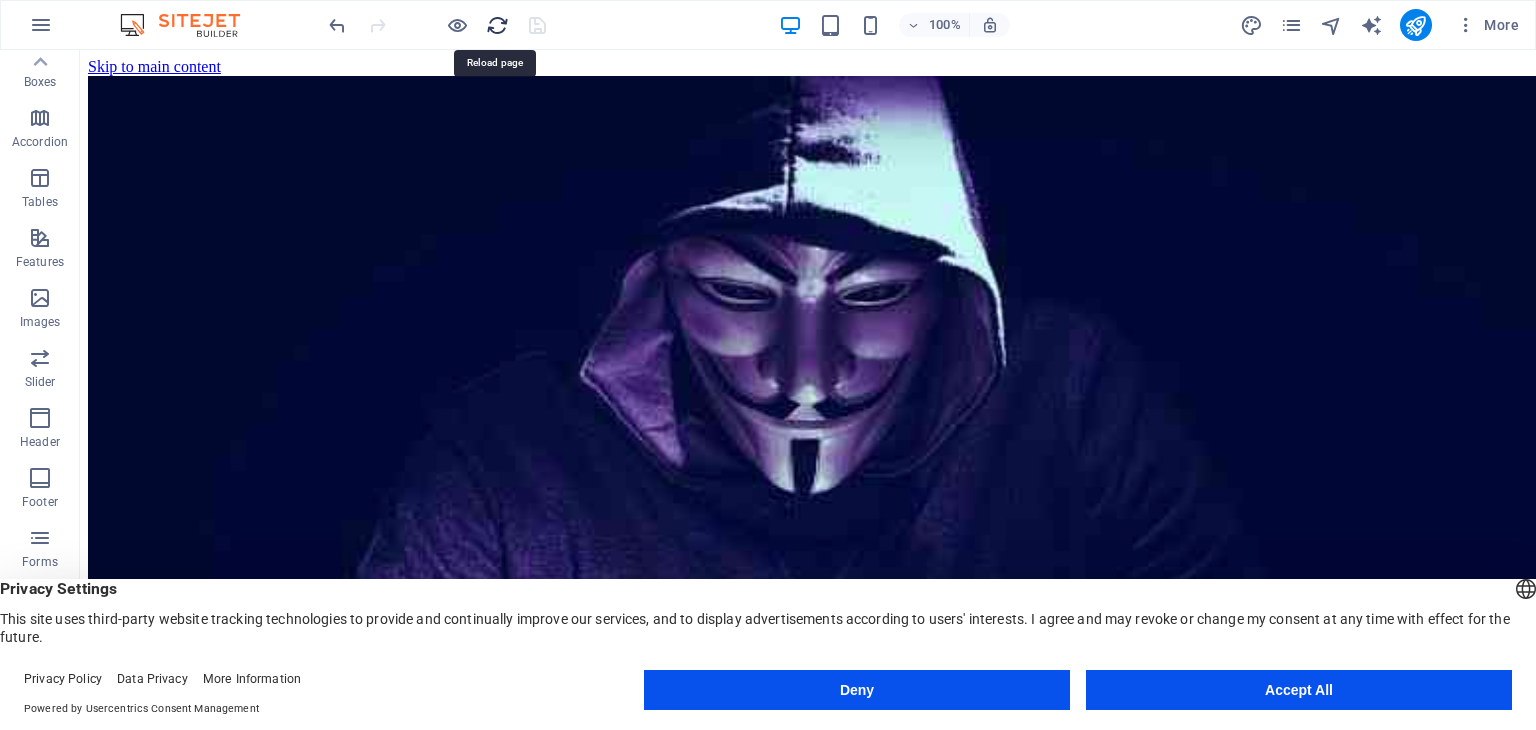 click at bounding box center [497, 25] 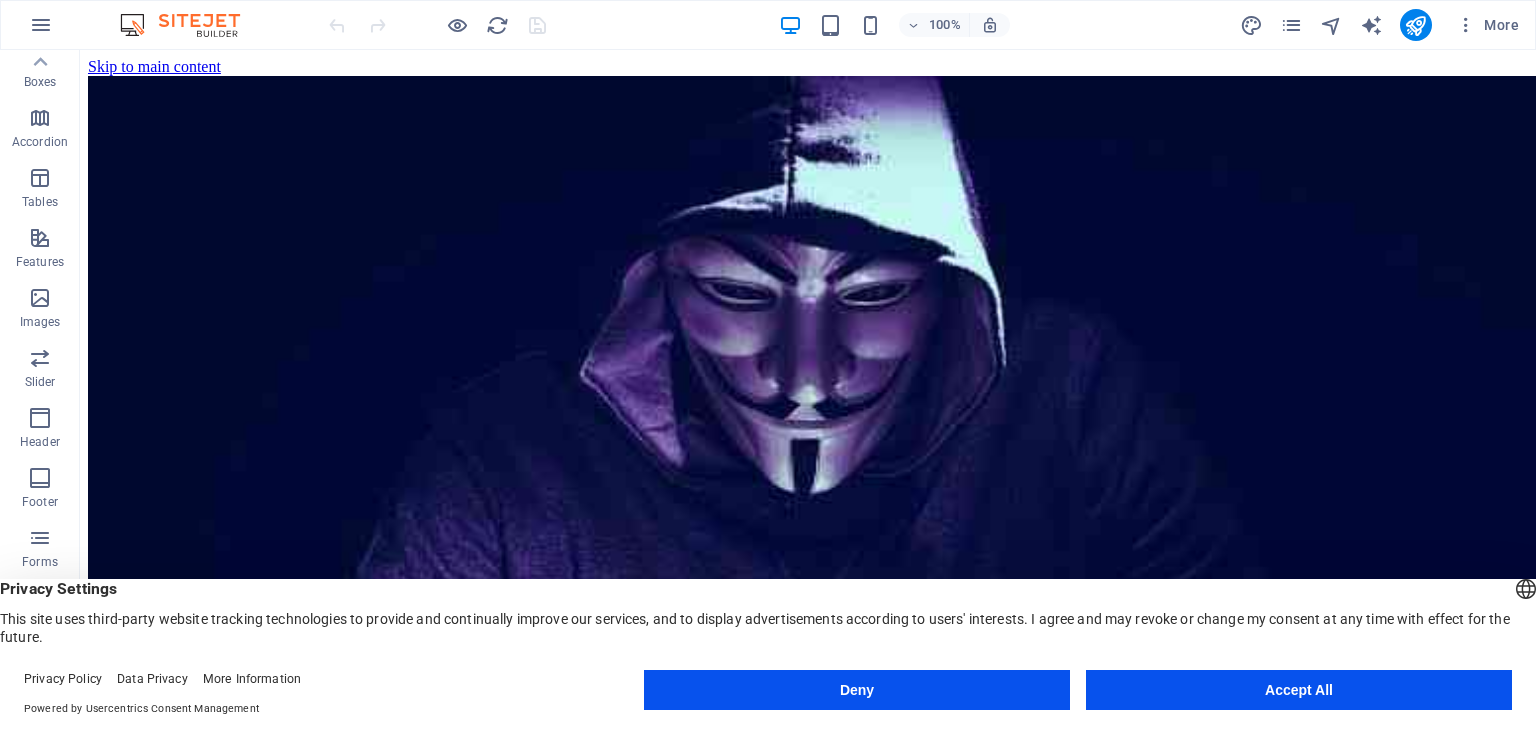 scroll, scrollTop: 0, scrollLeft: 0, axis: both 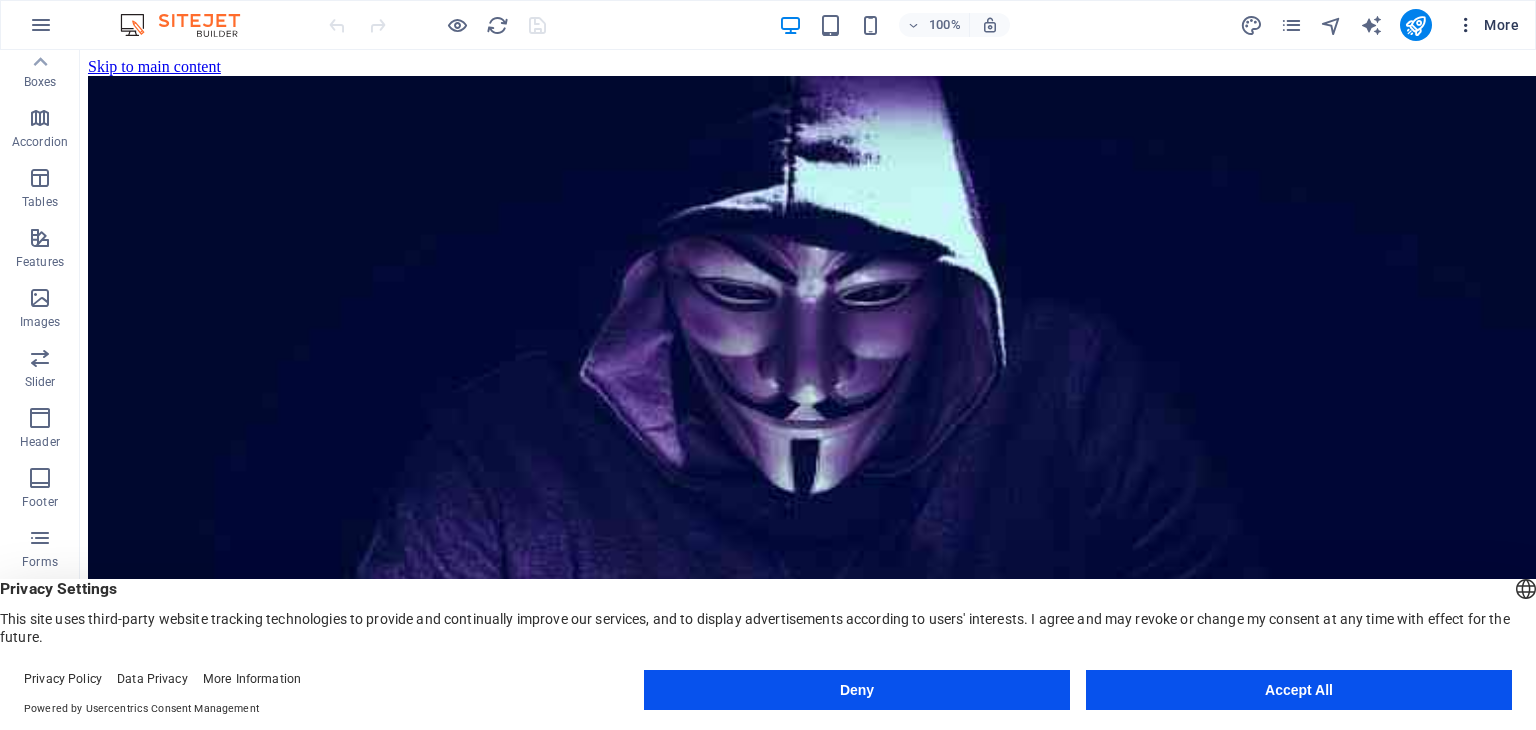click on "More" at bounding box center (1487, 25) 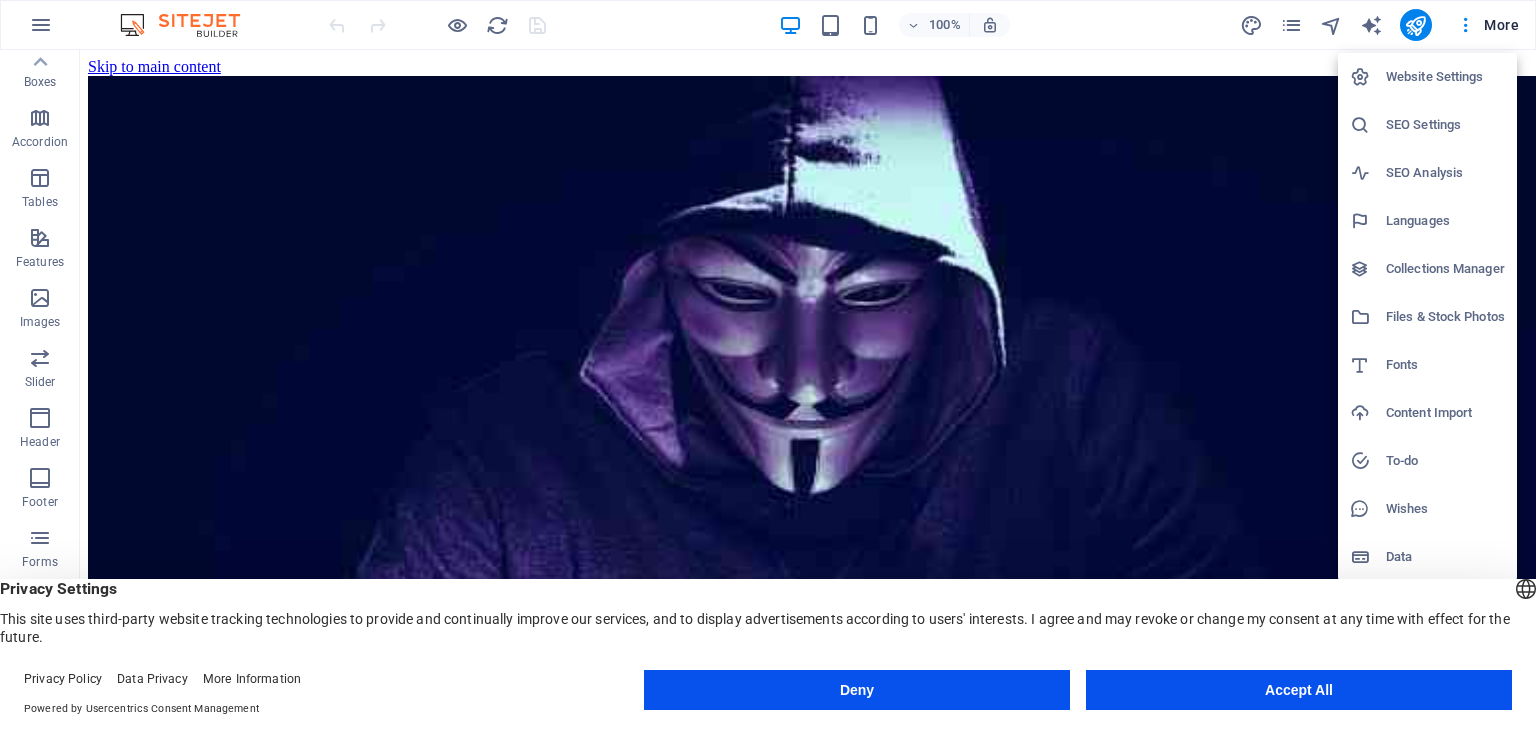 click at bounding box center (768, 365) 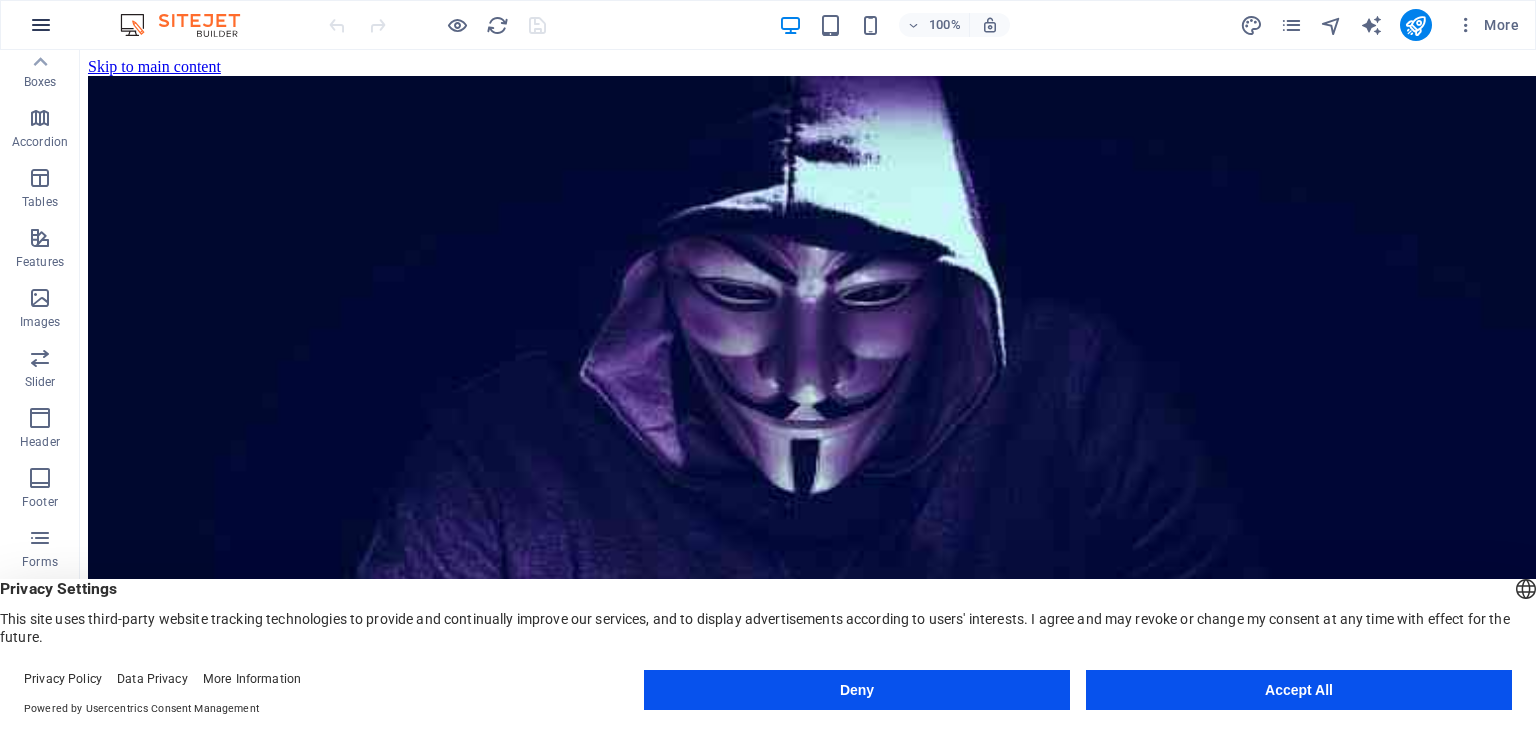click at bounding box center [41, 25] 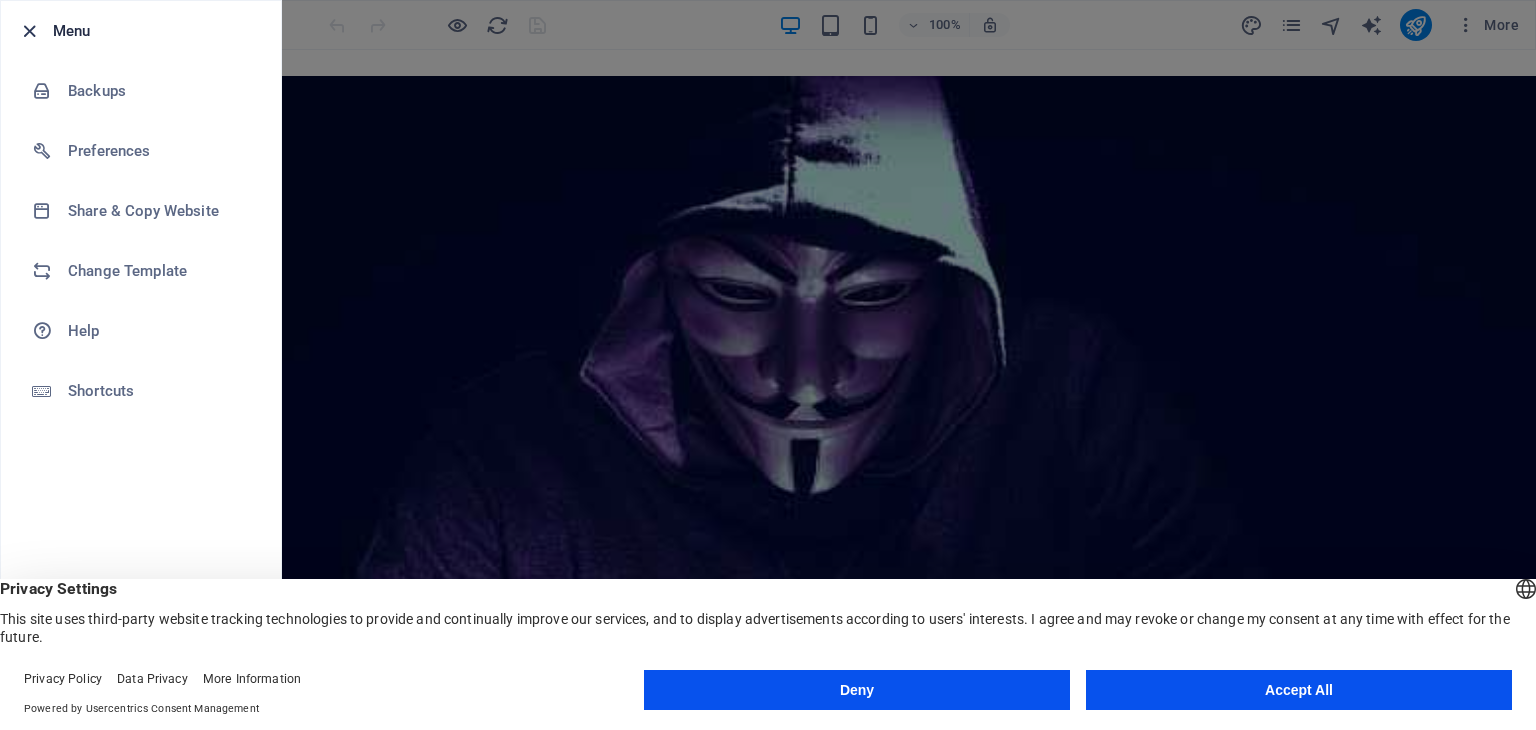 click at bounding box center (29, 31) 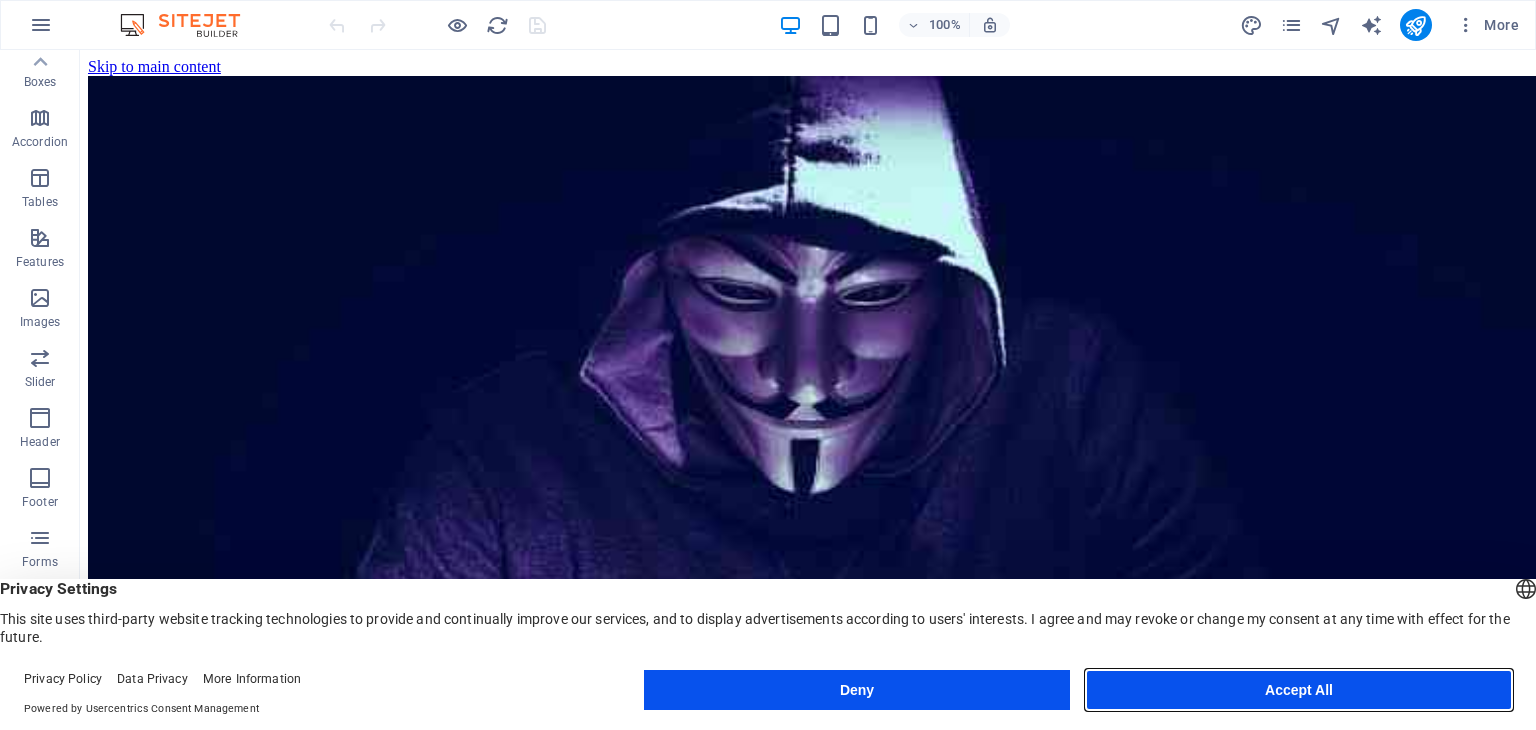 click on "Accept All" at bounding box center (1299, 690) 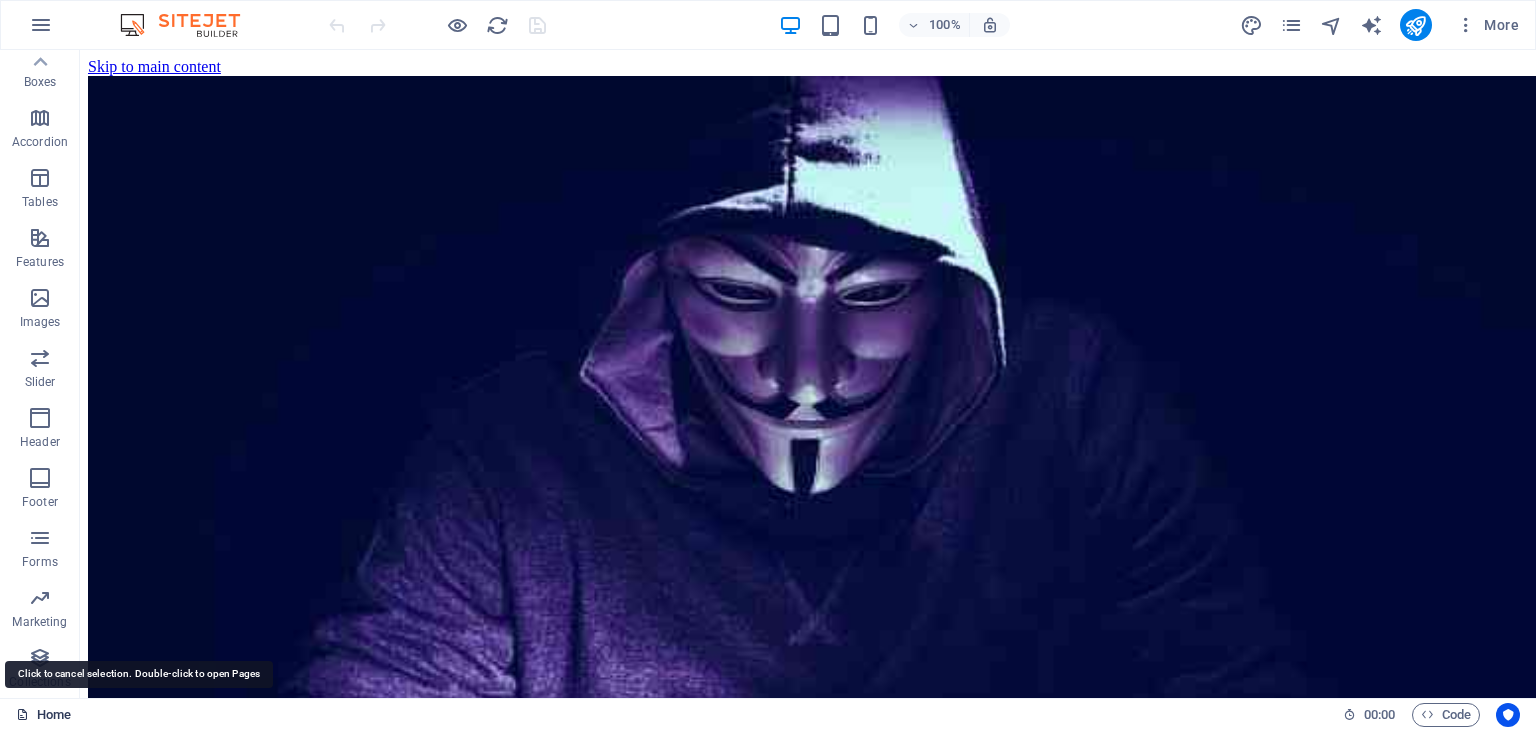 click on "Home" at bounding box center (43, 715) 